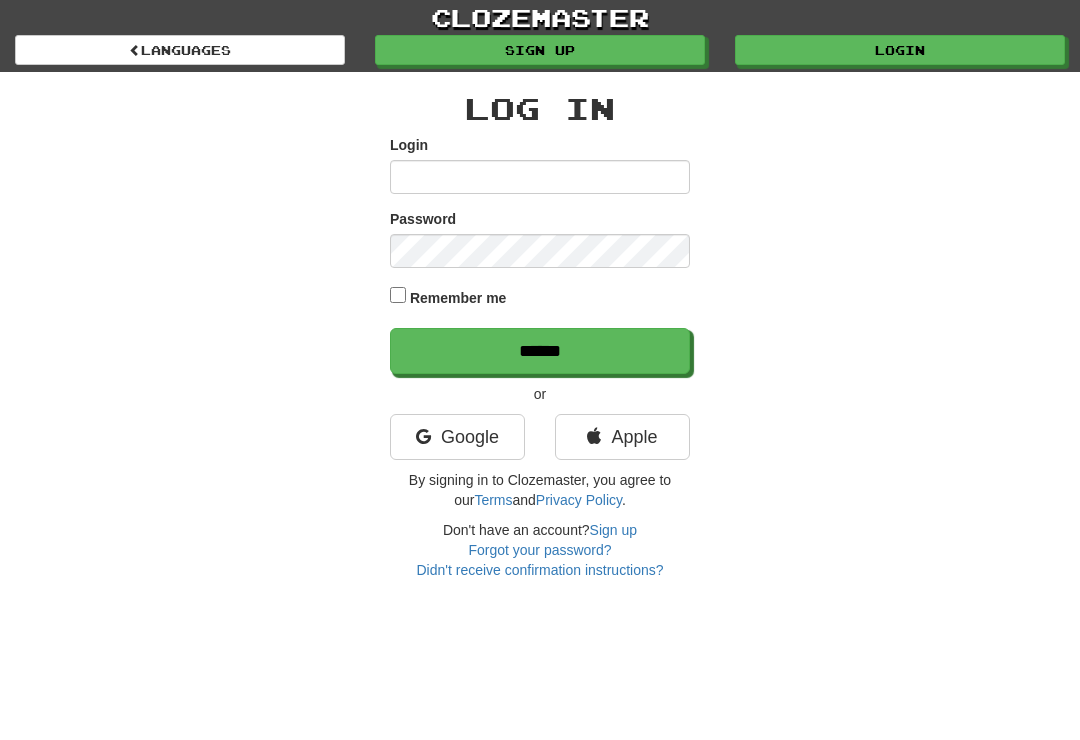 scroll, scrollTop: 0, scrollLeft: 0, axis: both 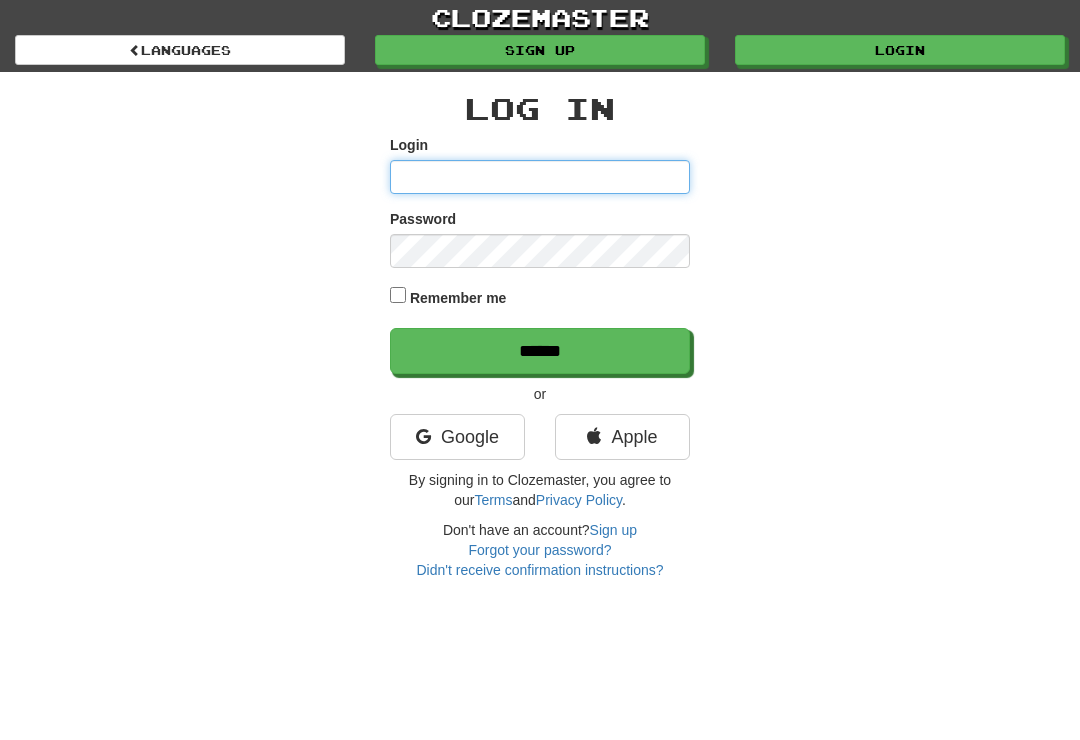 type on "*********" 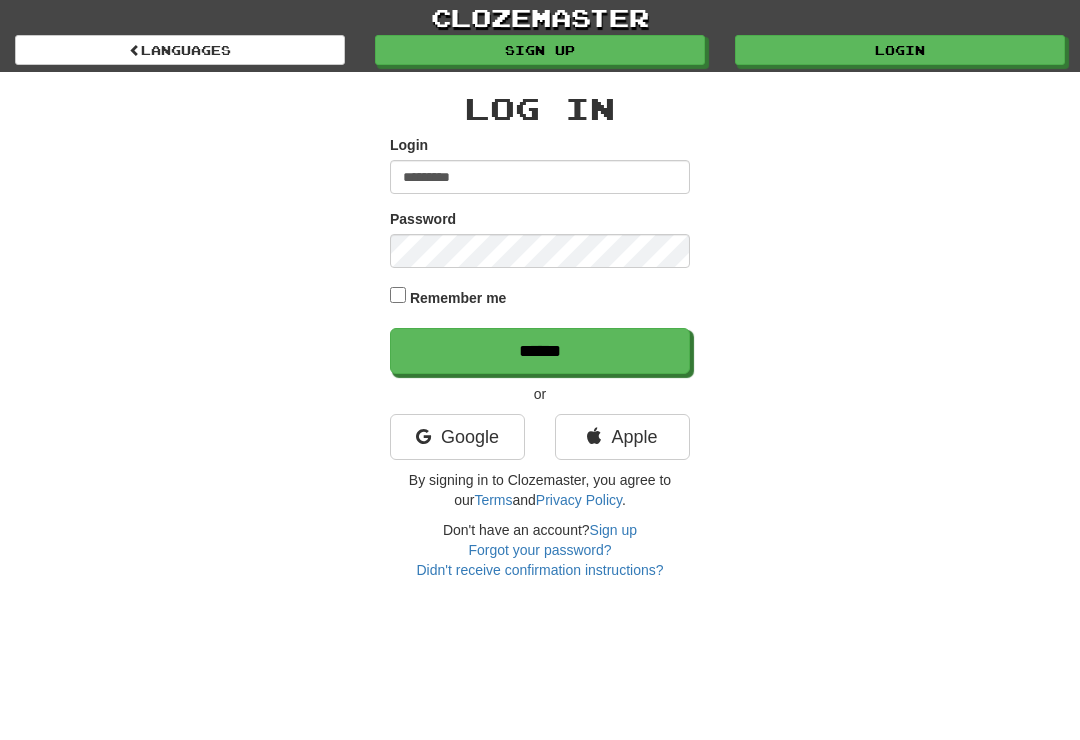 click on "******" at bounding box center (540, 351) 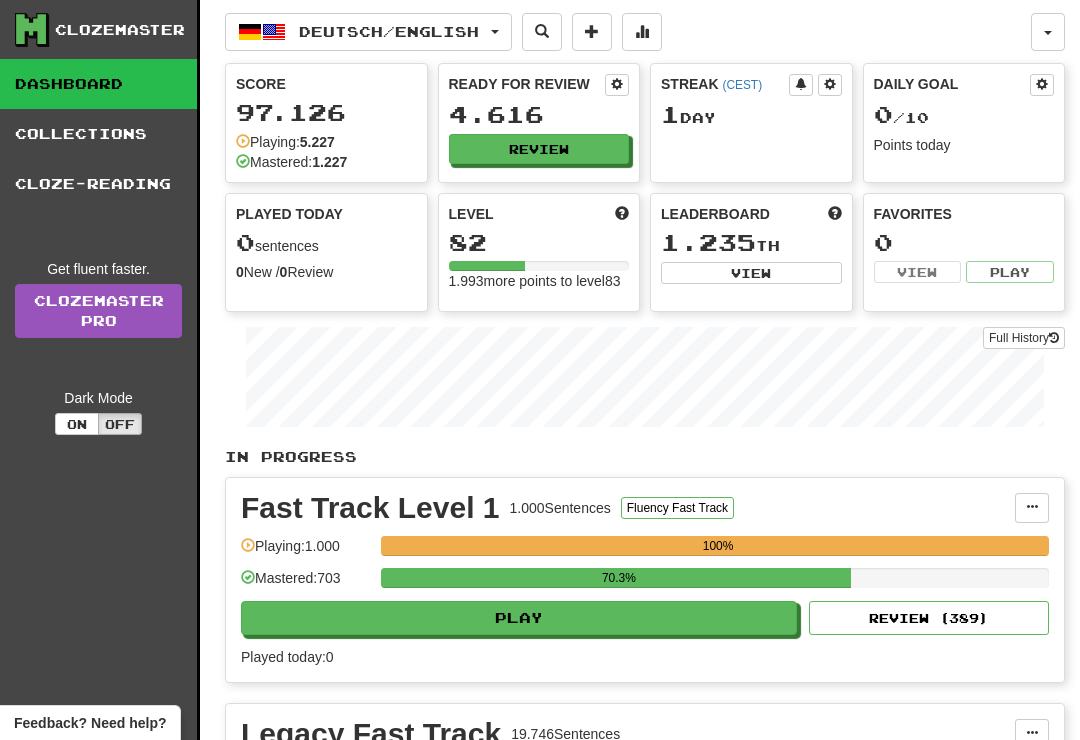 scroll, scrollTop: 0, scrollLeft: 0, axis: both 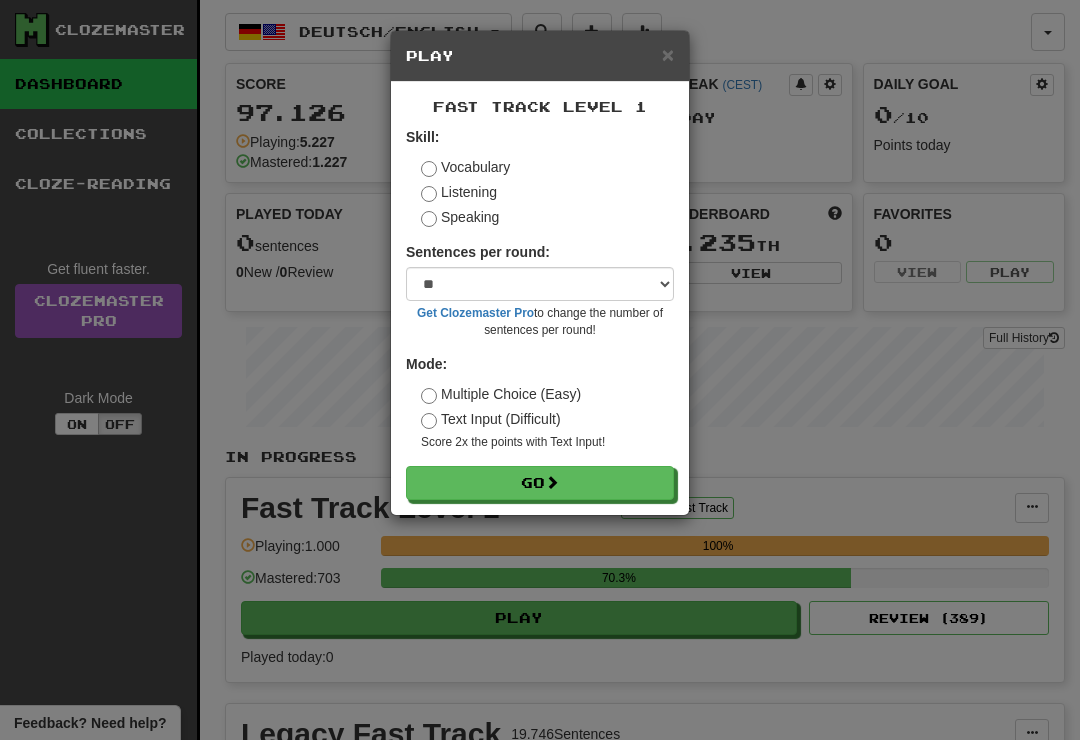 click on "Go" at bounding box center (540, 483) 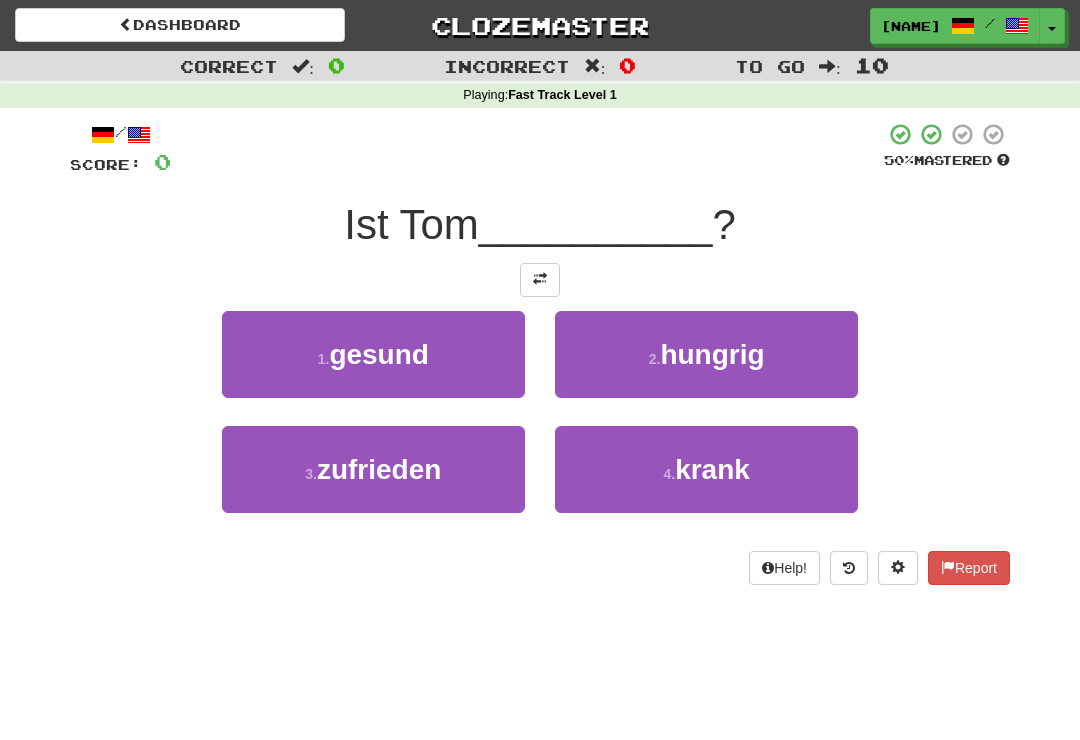 scroll, scrollTop: 0, scrollLeft: 0, axis: both 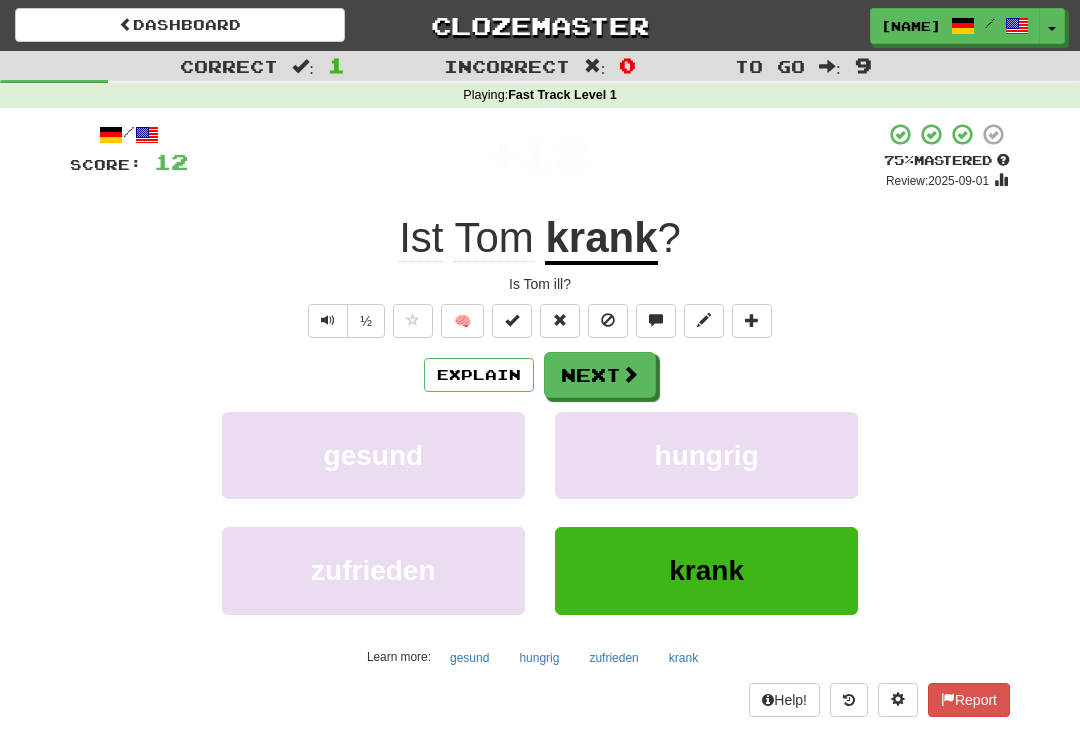 click on "Next" at bounding box center (600, 375) 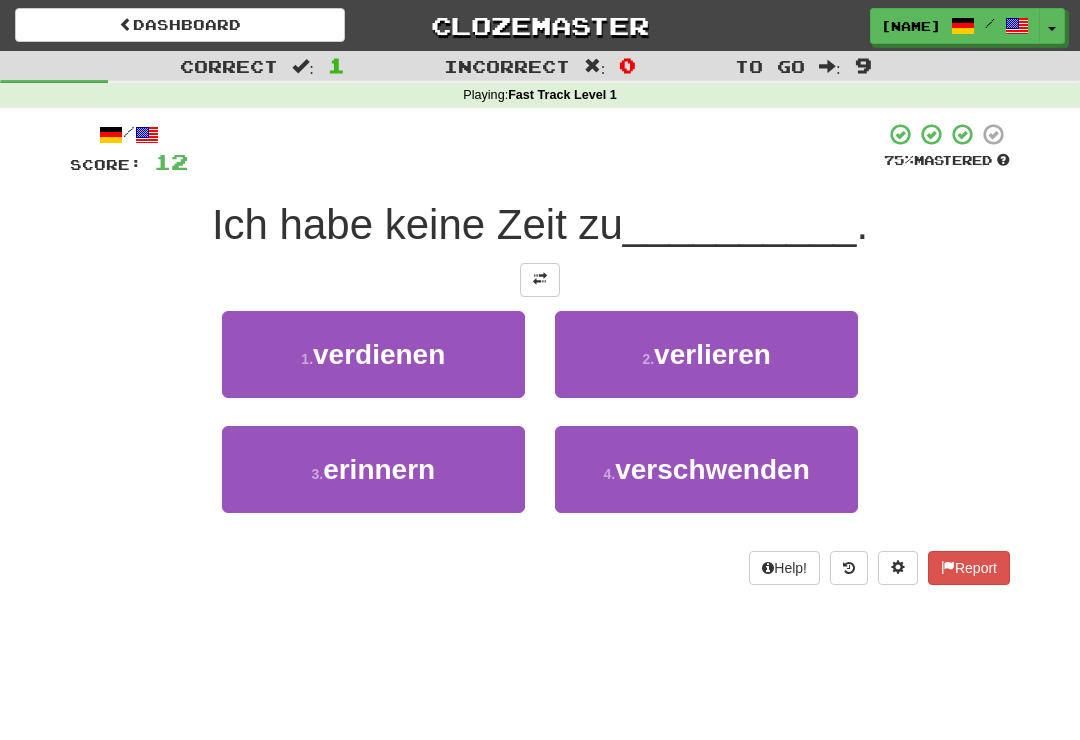 click on "2 .  verlieren" at bounding box center [706, 354] 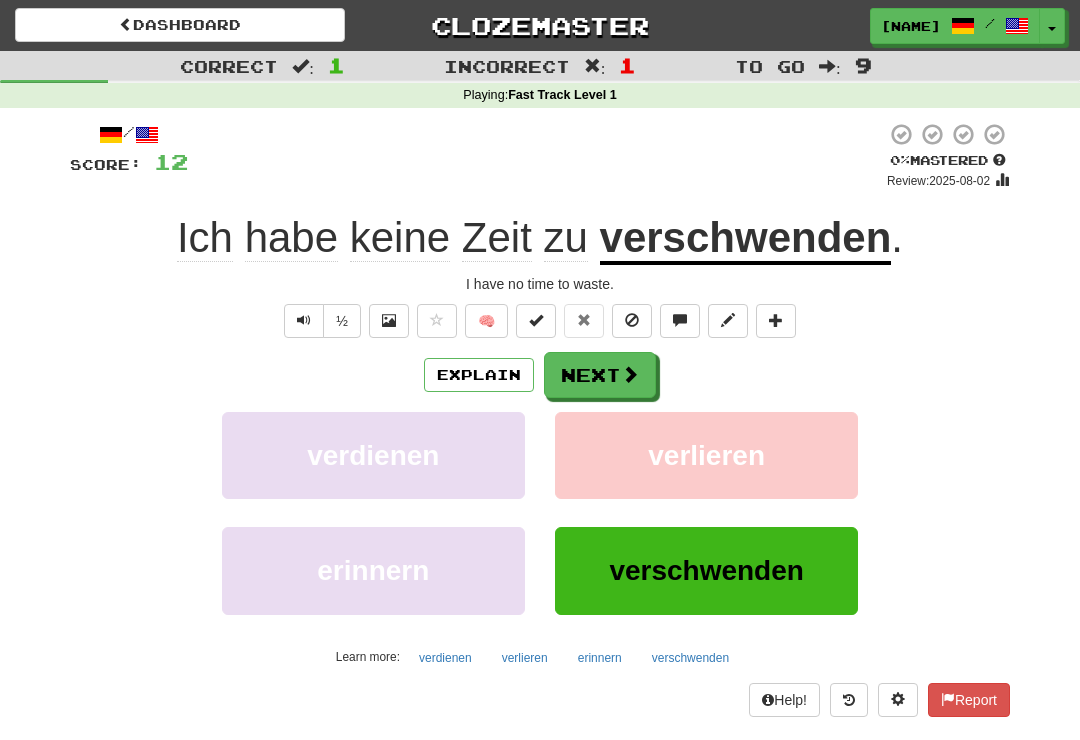 click at bounding box center [630, 374] 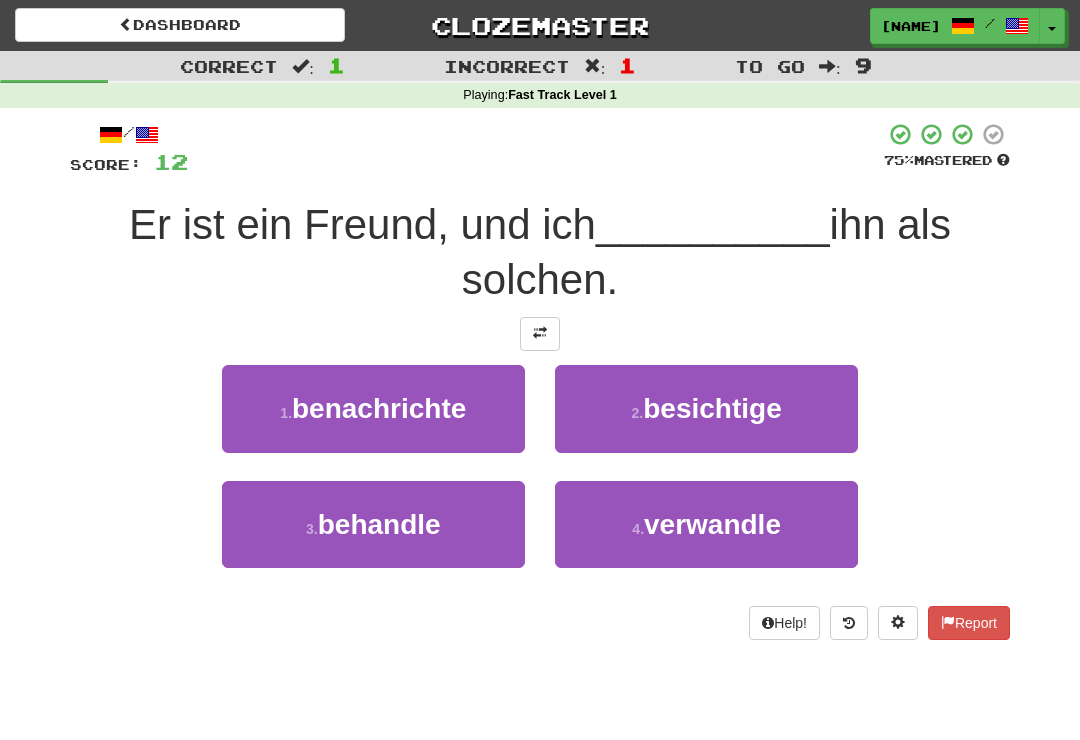 click on "3 .  behandle" at bounding box center (373, 524) 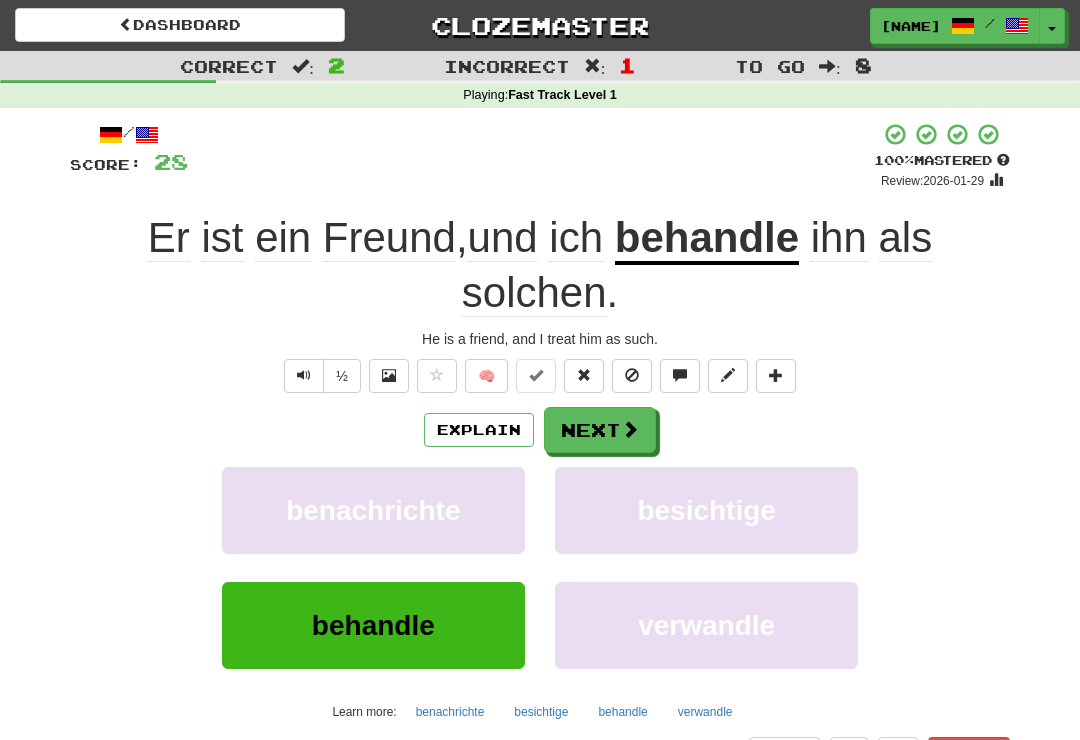 click on "Next" at bounding box center (600, 430) 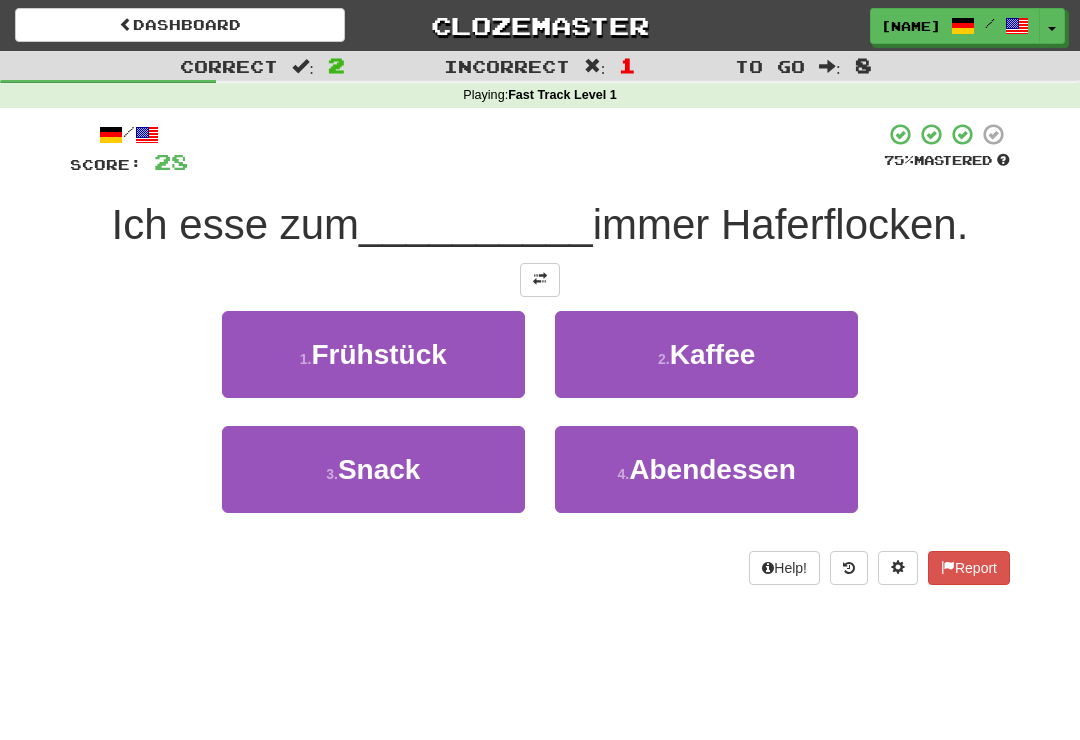 click on "1 .  Frühstück" at bounding box center (373, 354) 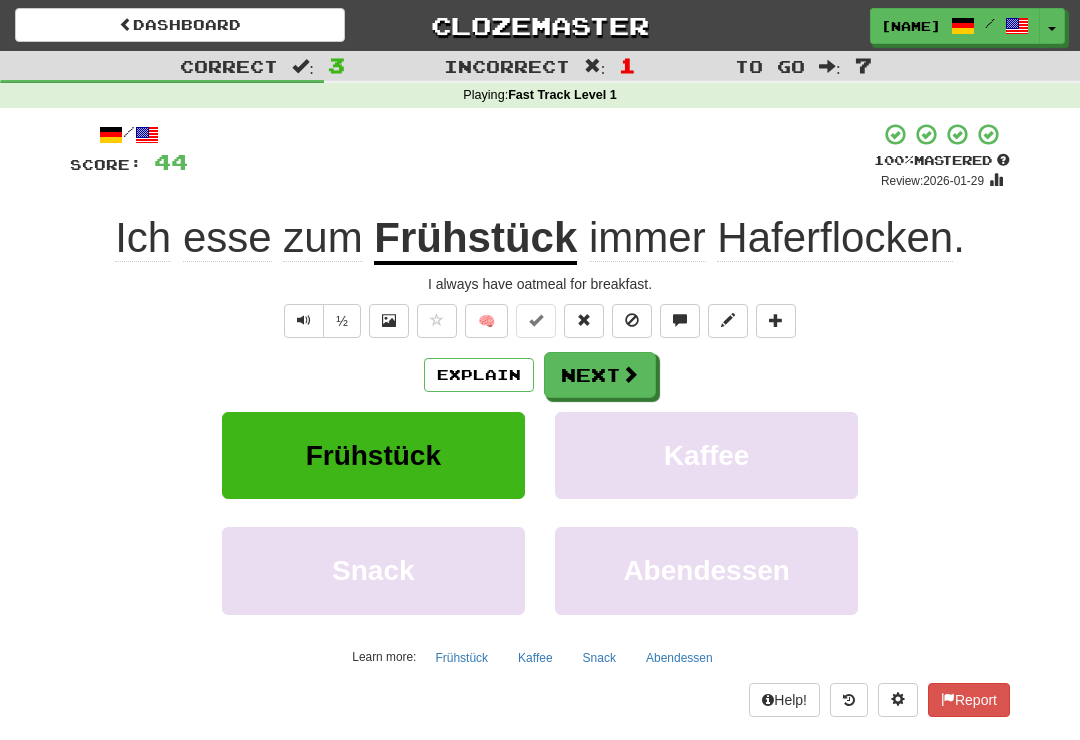 click on "Next" at bounding box center [600, 375] 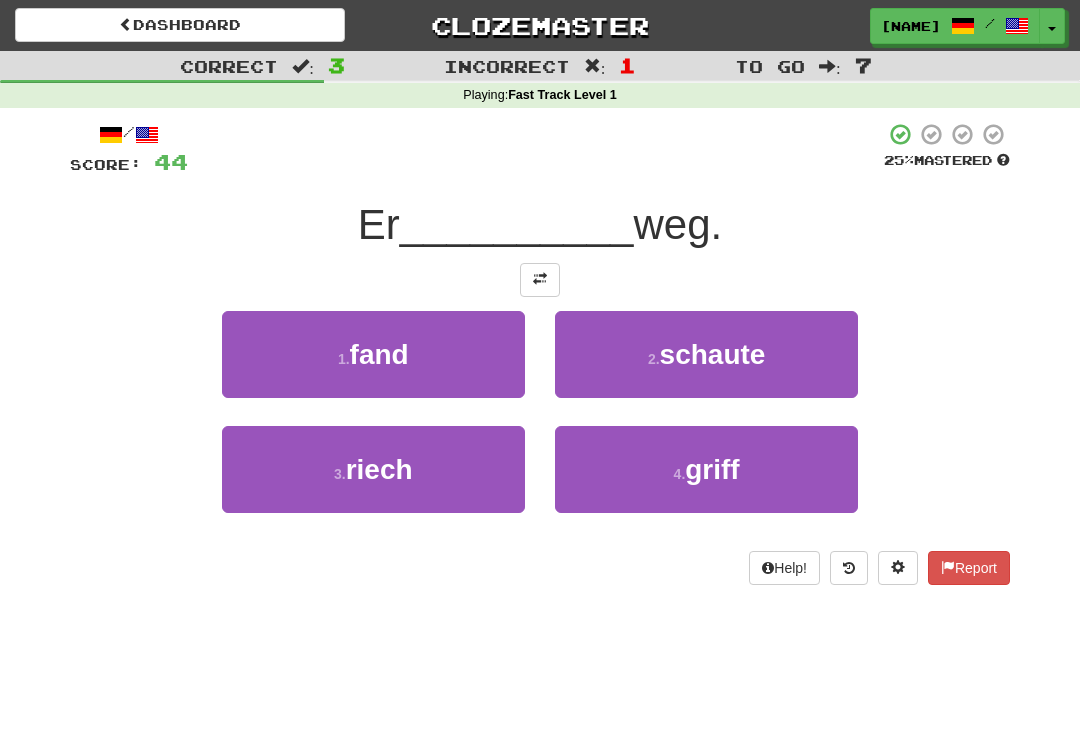 click on "2 .  schaute" at bounding box center (706, 354) 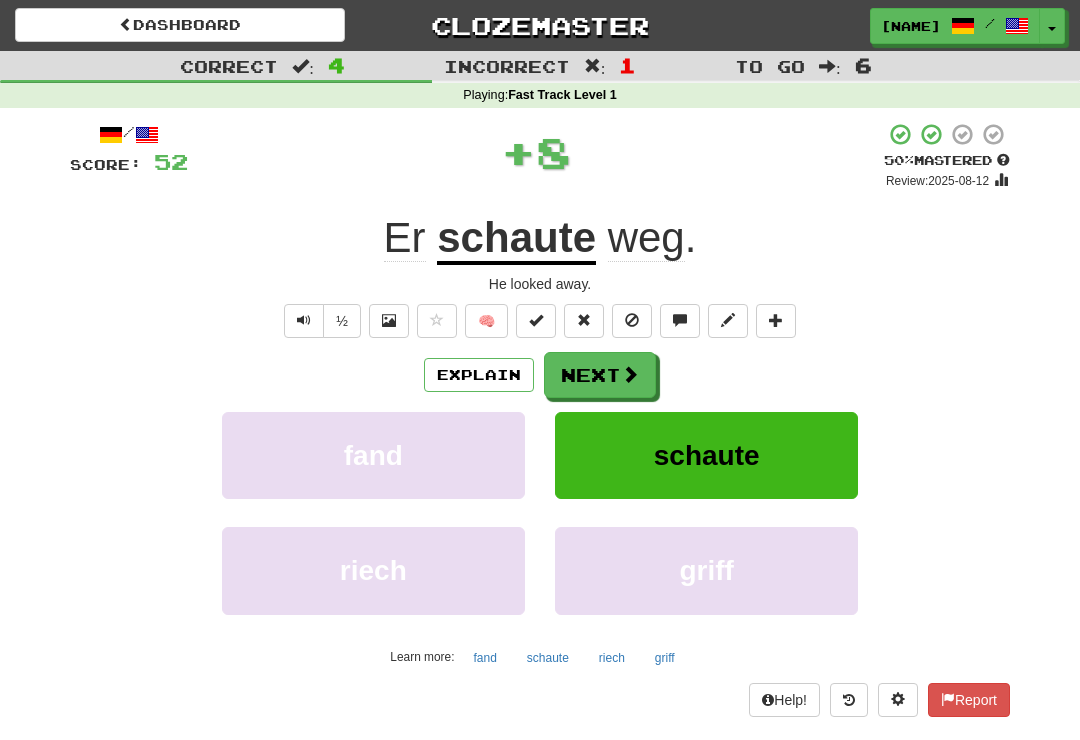 click on "Next" at bounding box center [600, 375] 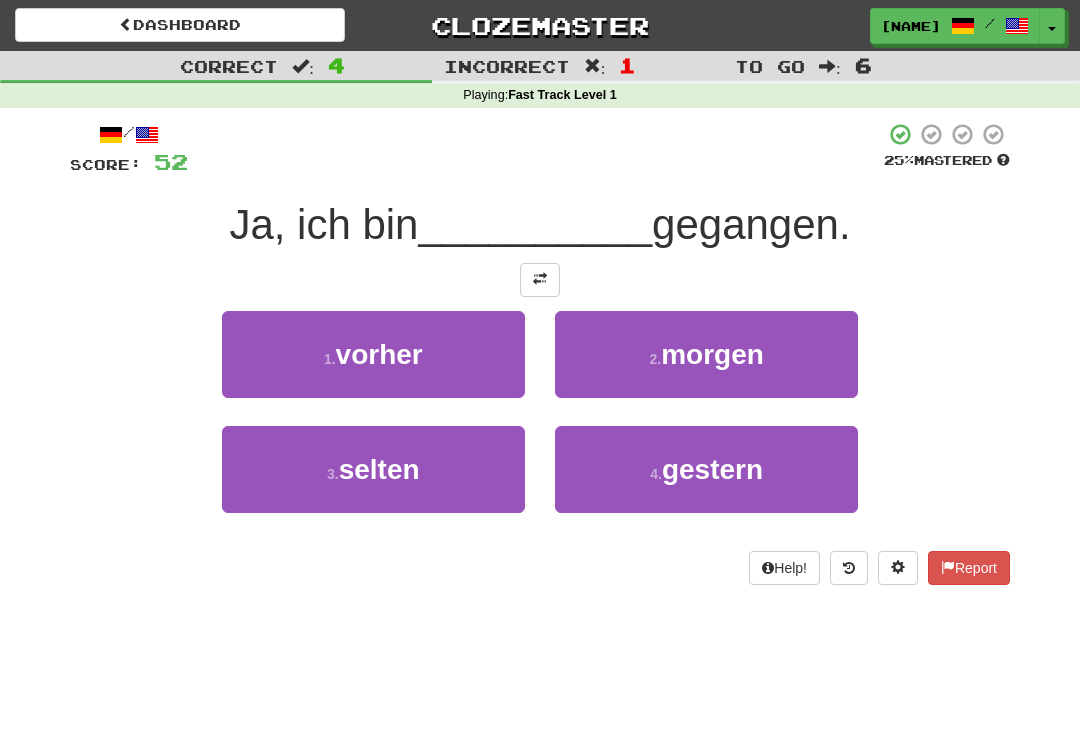 click on "gestern" at bounding box center [712, 469] 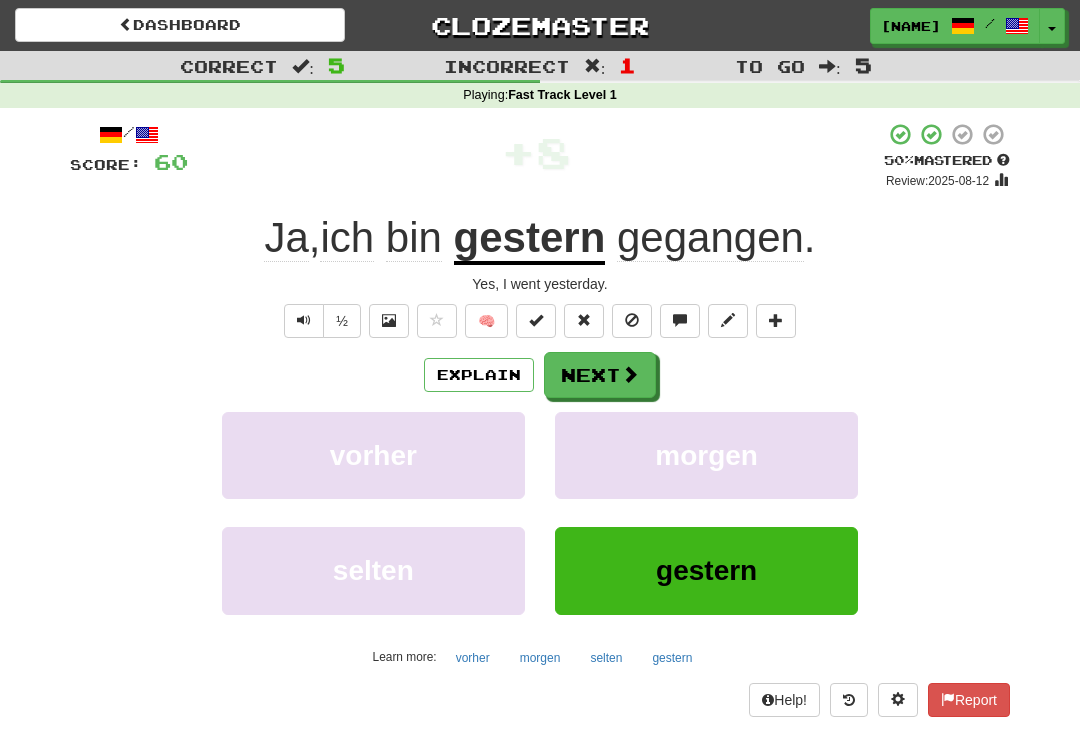 click on "Next" at bounding box center [600, 375] 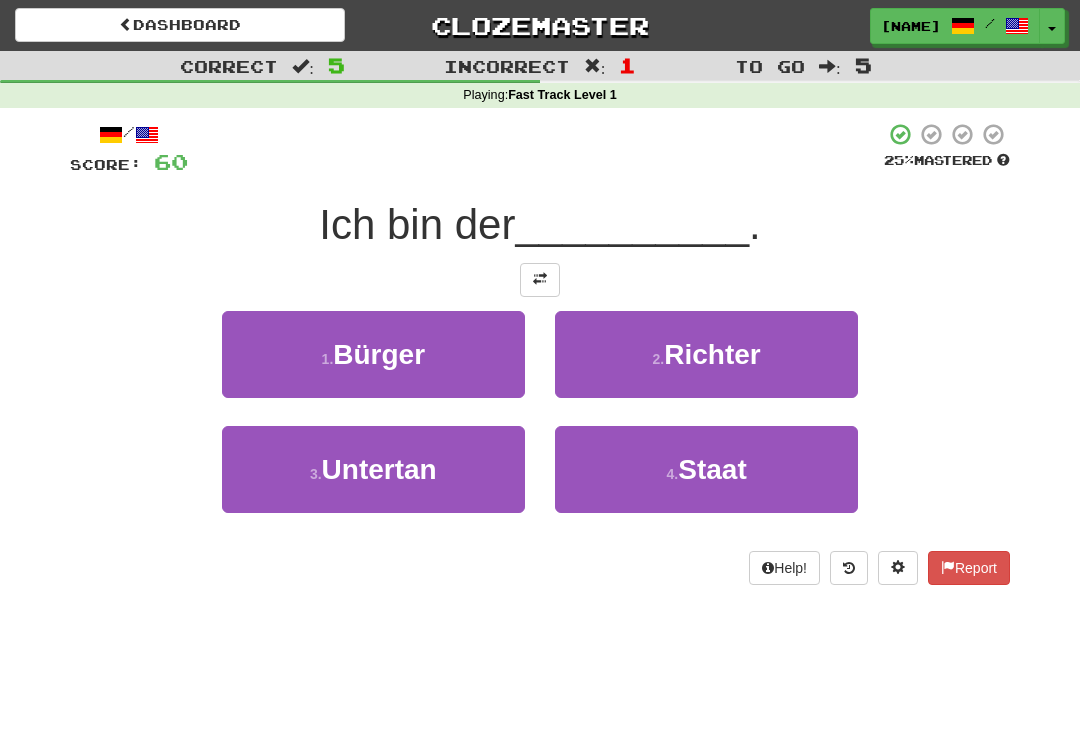 click on "2 .  Richter" at bounding box center [706, 354] 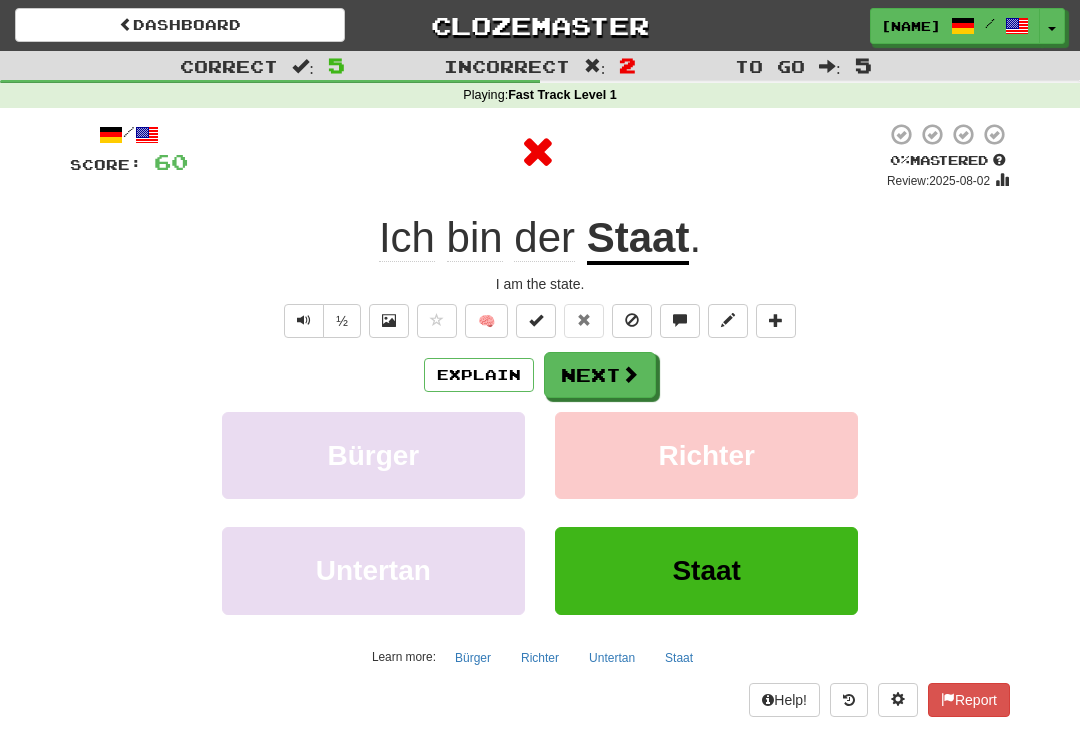 click on "Next" at bounding box center [600, 375] 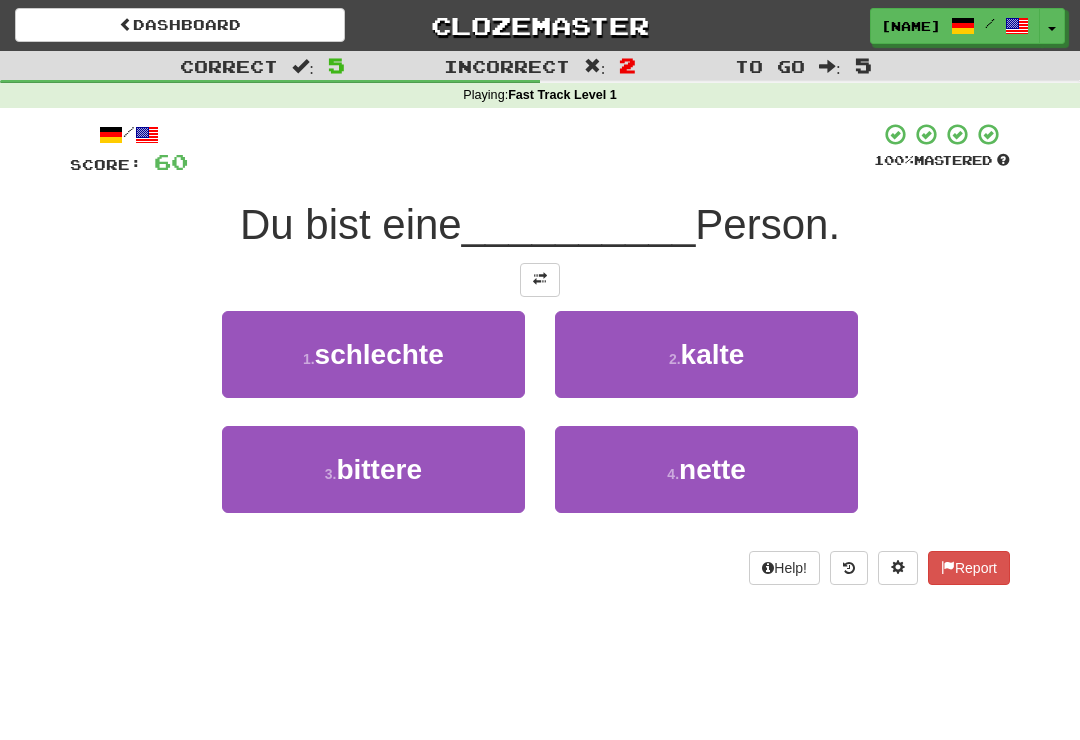 click on "4 .  nette" at bounding box center [706, 469] 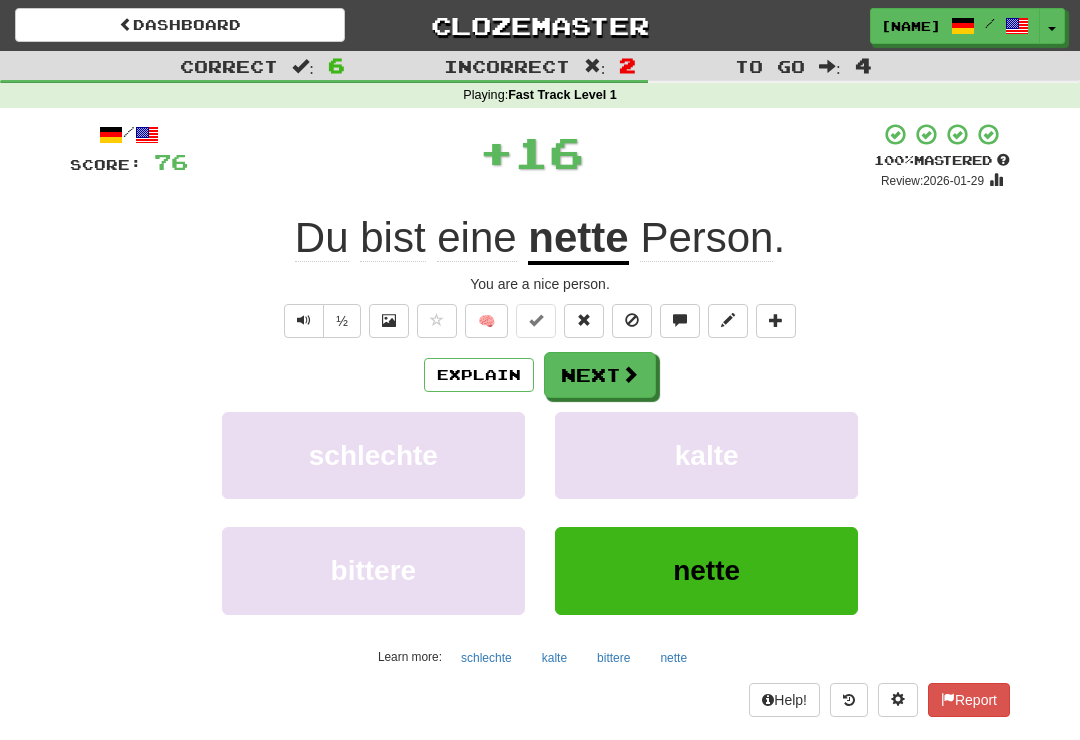 click on "Next" at bounding box center (600, 375) 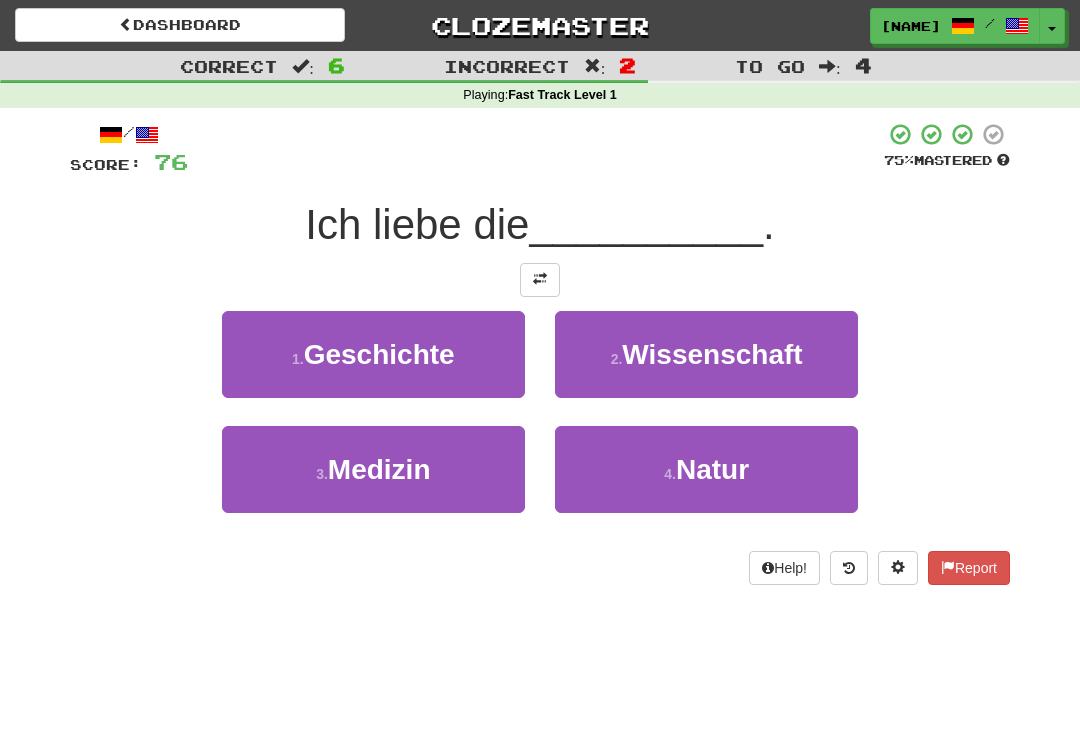 click on "2 .  Wissenschaft" at bounding box center (706, 354) 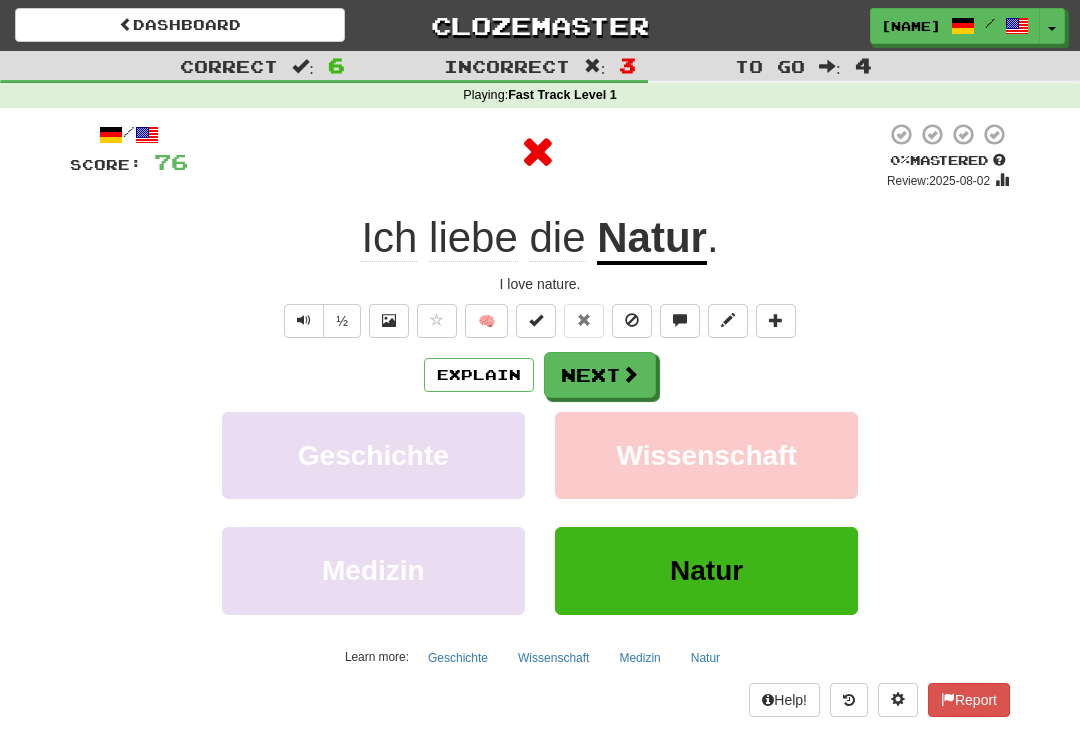 click on "Next" at bounding box center (600, 375) 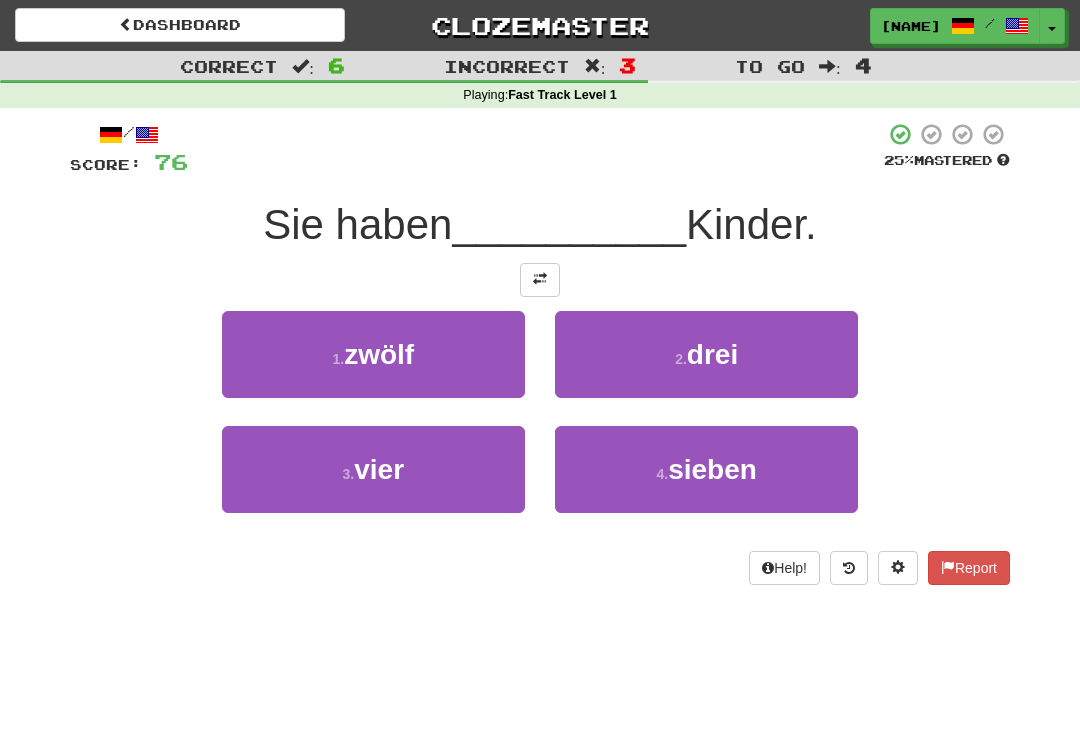 click on "2 .  drei" at bounding box center (706, 354) 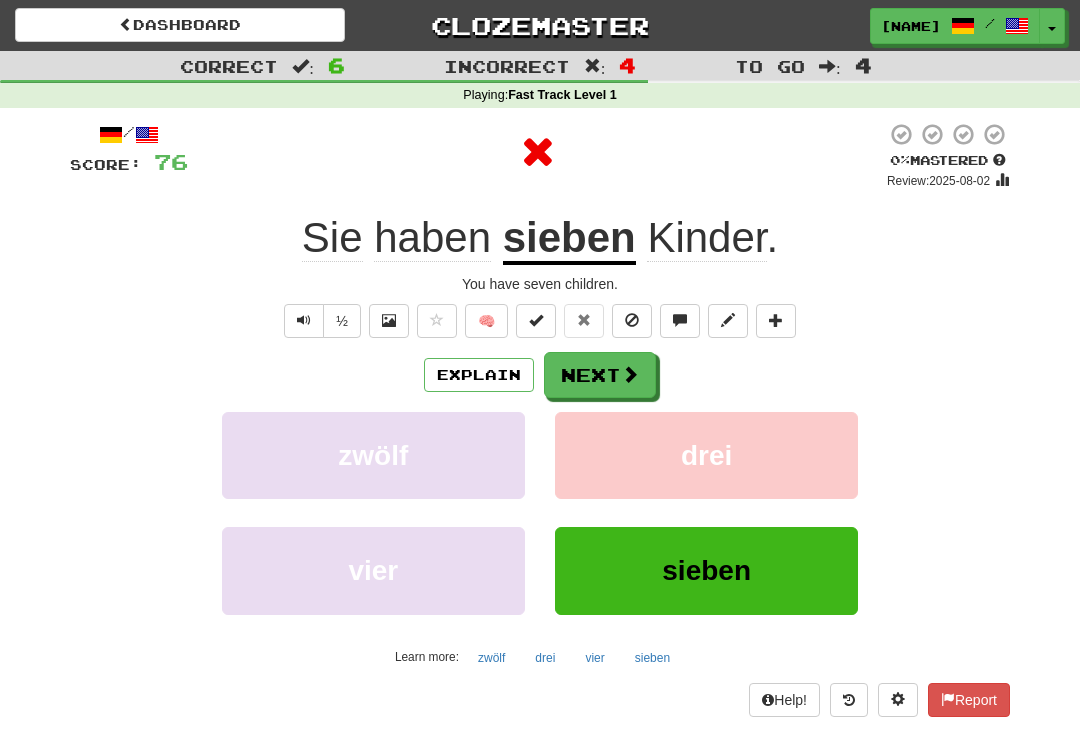 click on "Next" at bounding box center (600, 375) 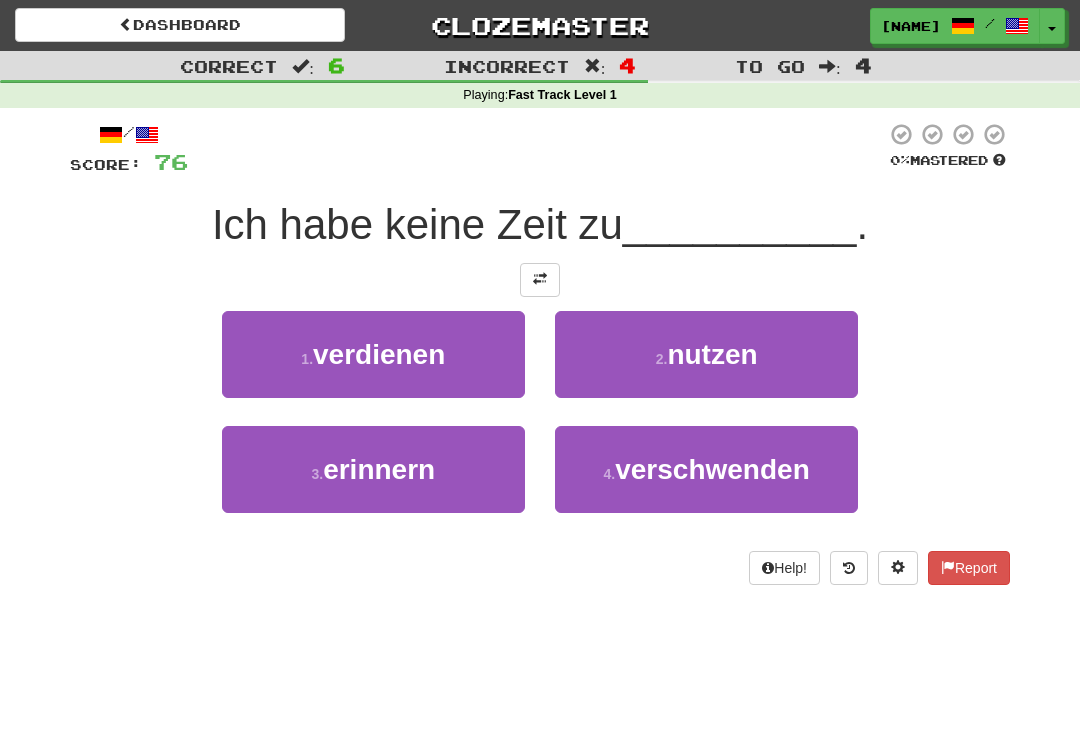 click on "verschwenden" at bounding box center [712, 469] 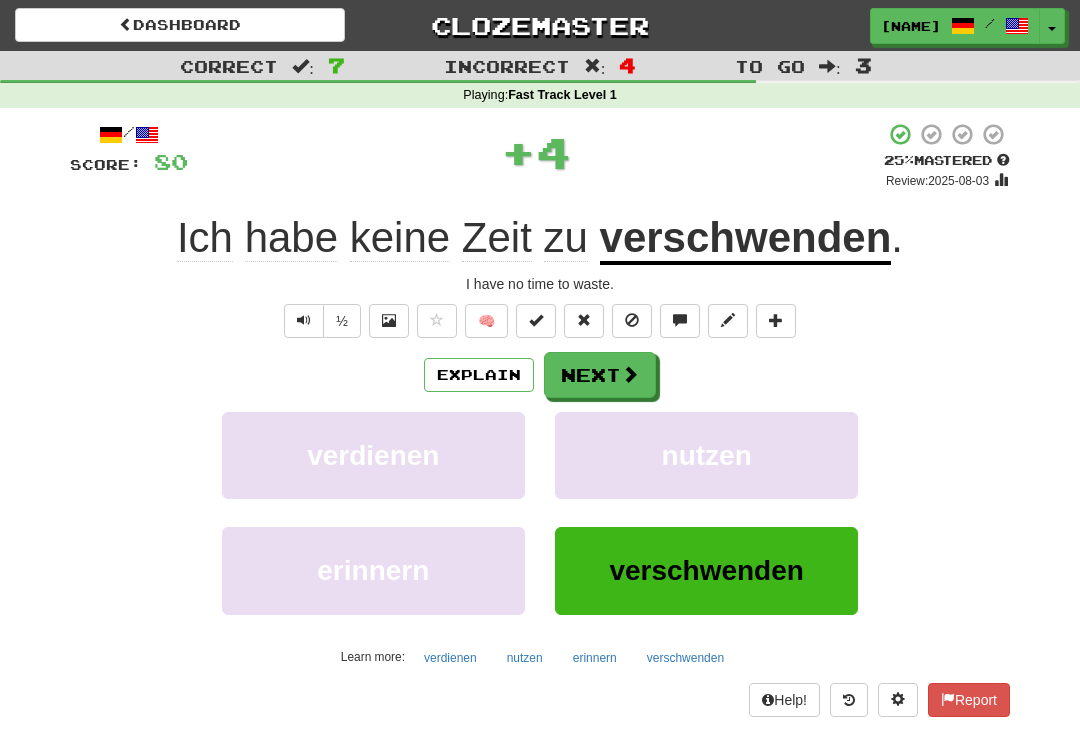 click on "Next" at bounding box center (600, 375) 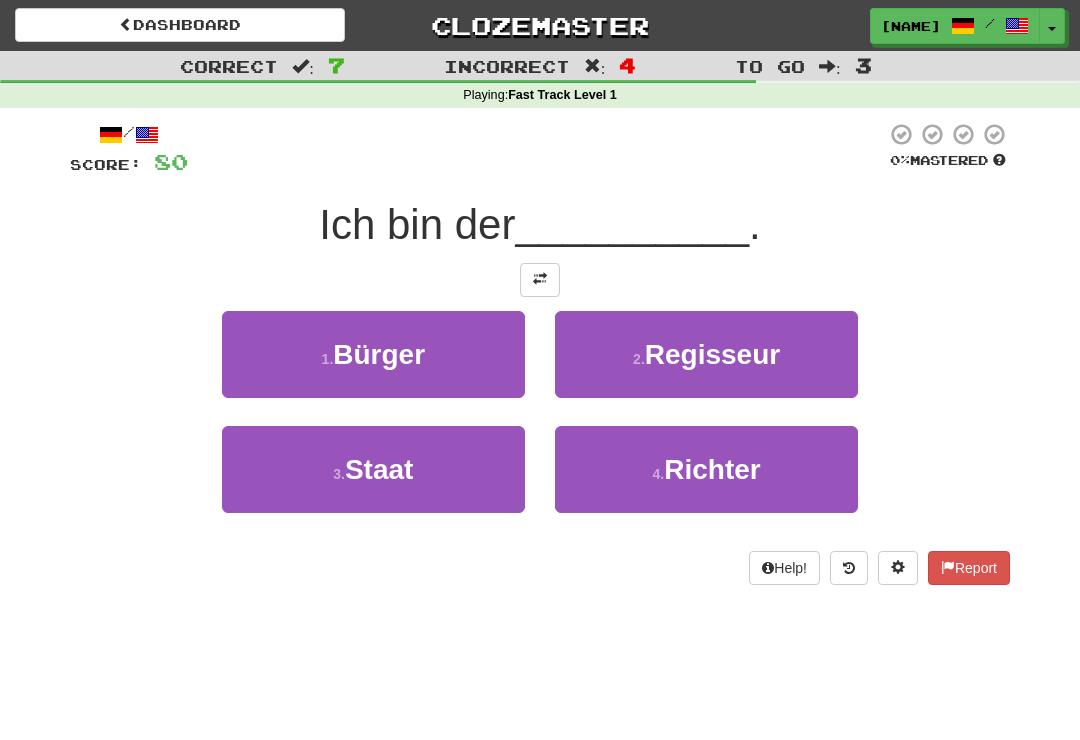 click on "3 .  Staat" at bounding box center (373, 469) 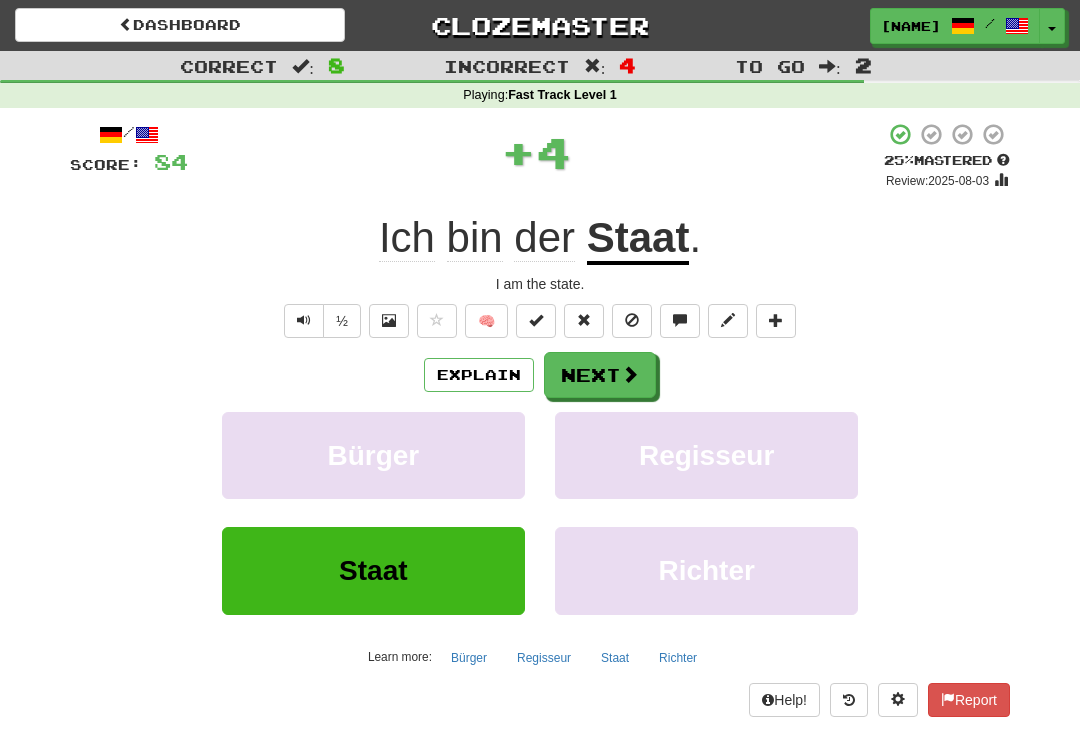 click at bounding box center (630, 374) 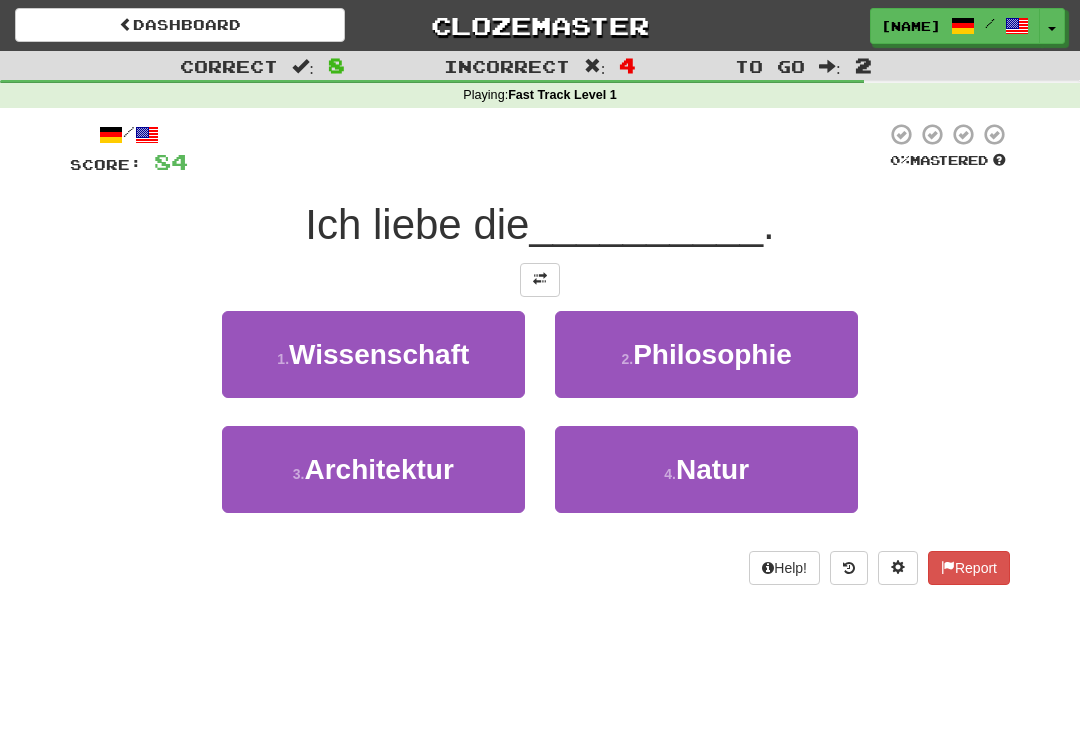 click on "4 .  Natur" at bounding box center [706, 469] 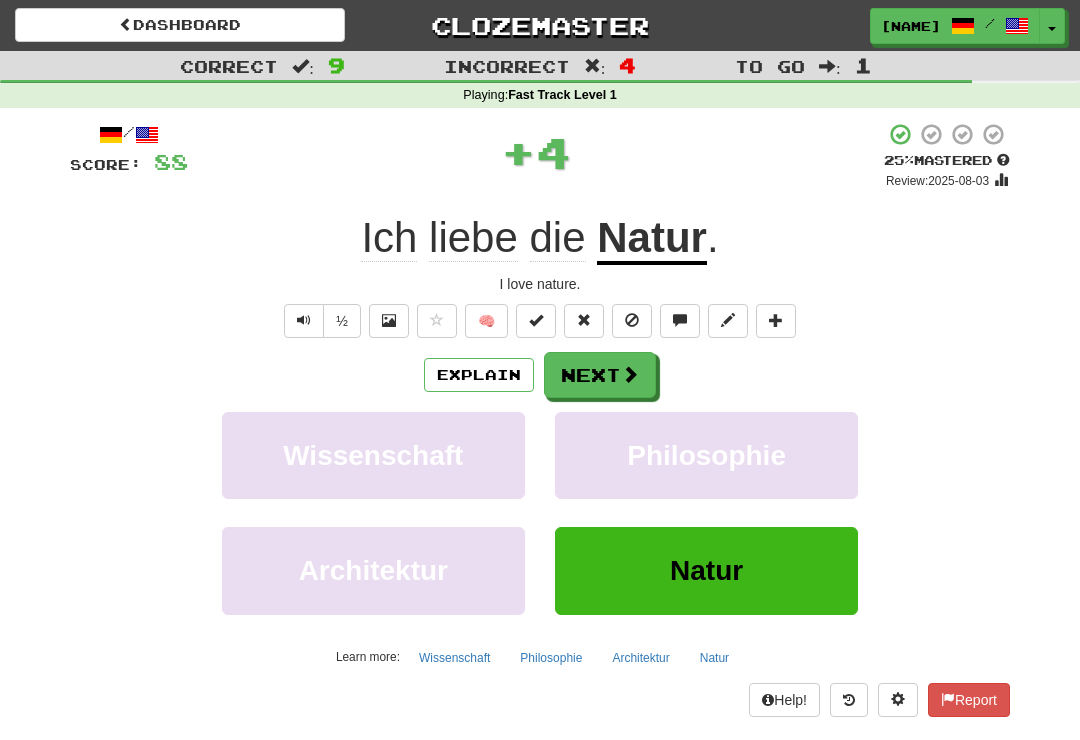 click on "Next" at bounding box center (600, 375) 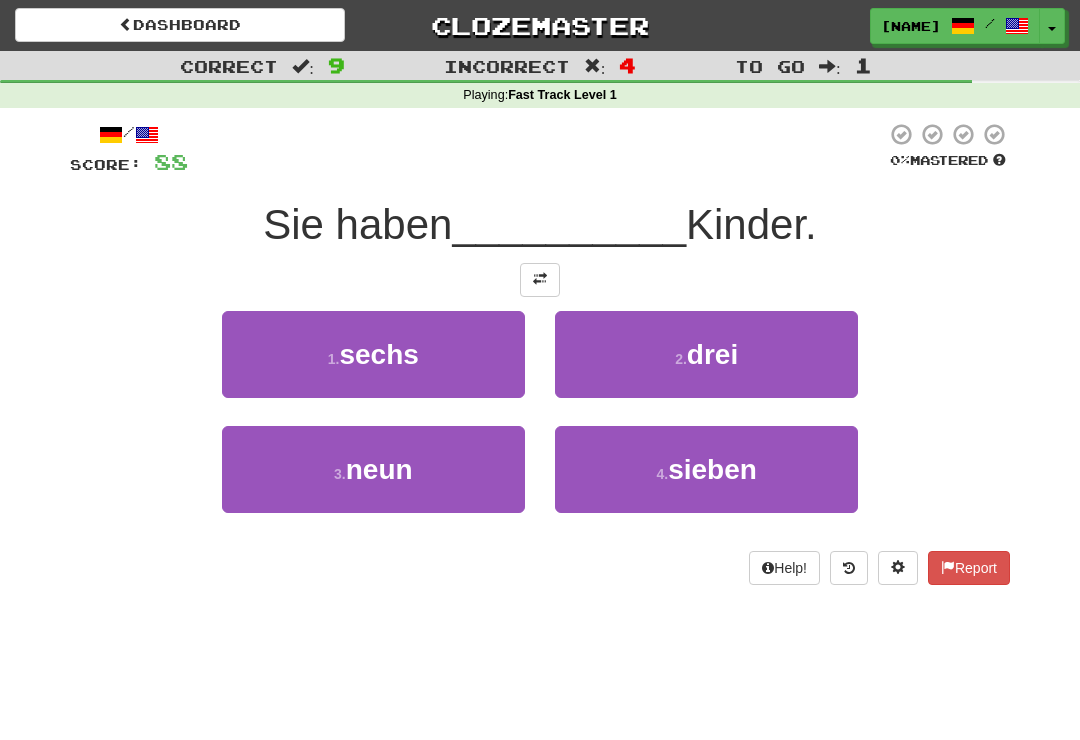click on "4 .  sieben" at bounding box center [706, 469] 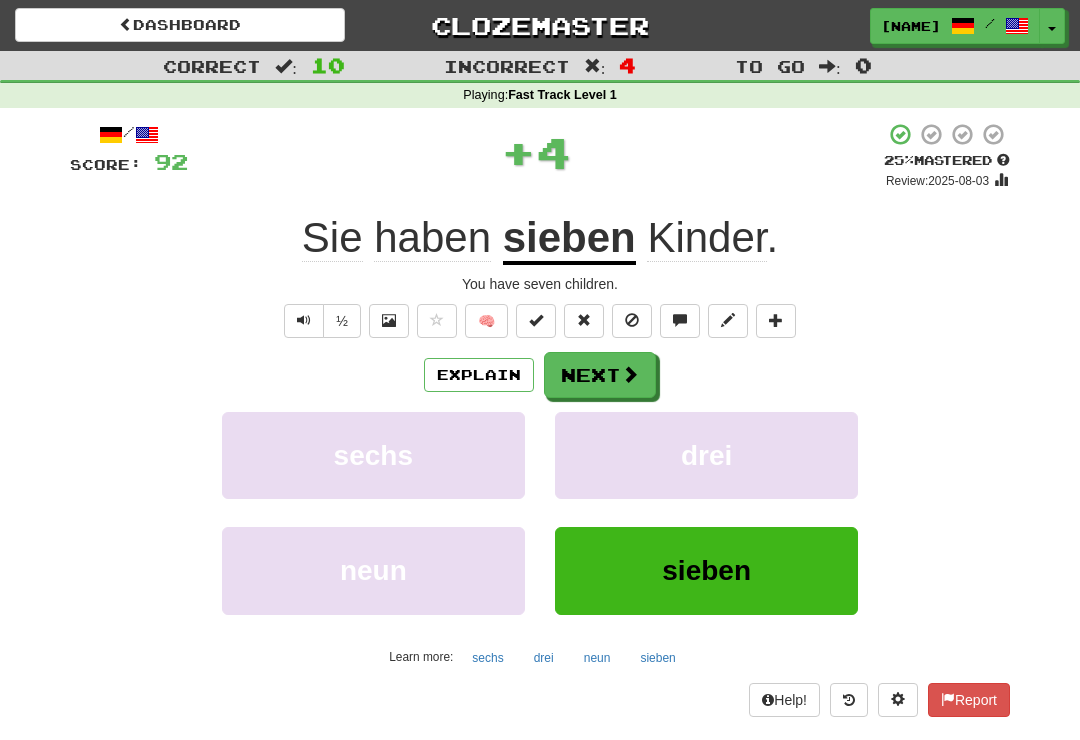 click on "Next" at bounding box center [600, 375] 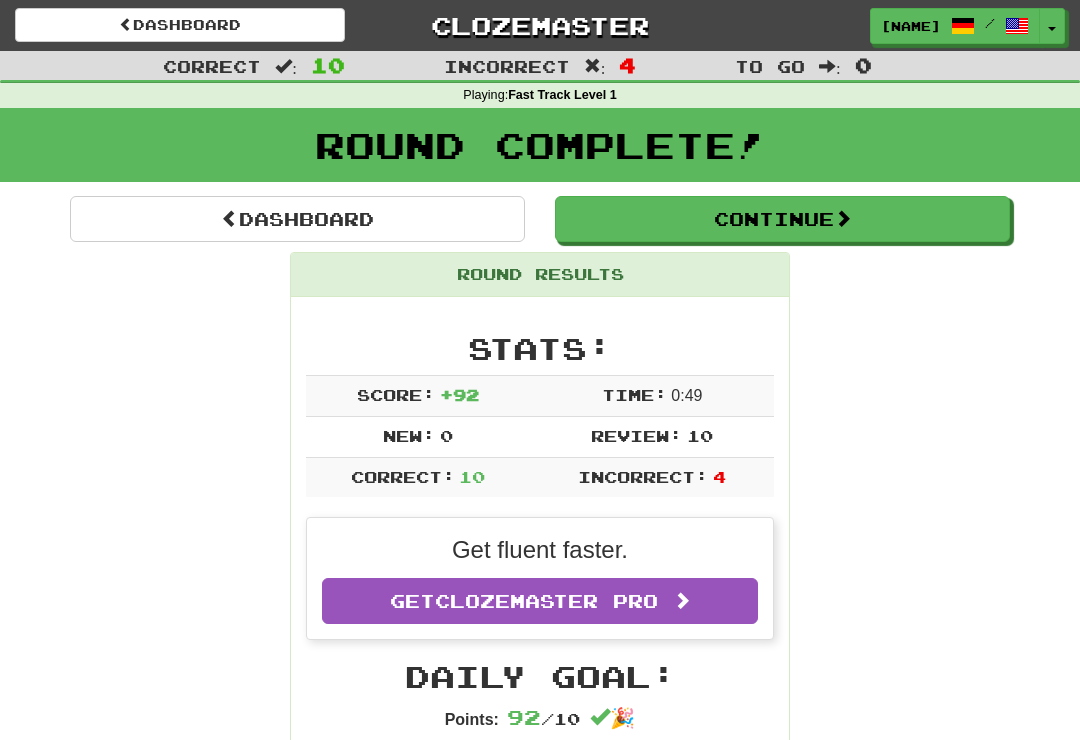 click on "Toggle Dropdown" at bounding box center [1052, 26] 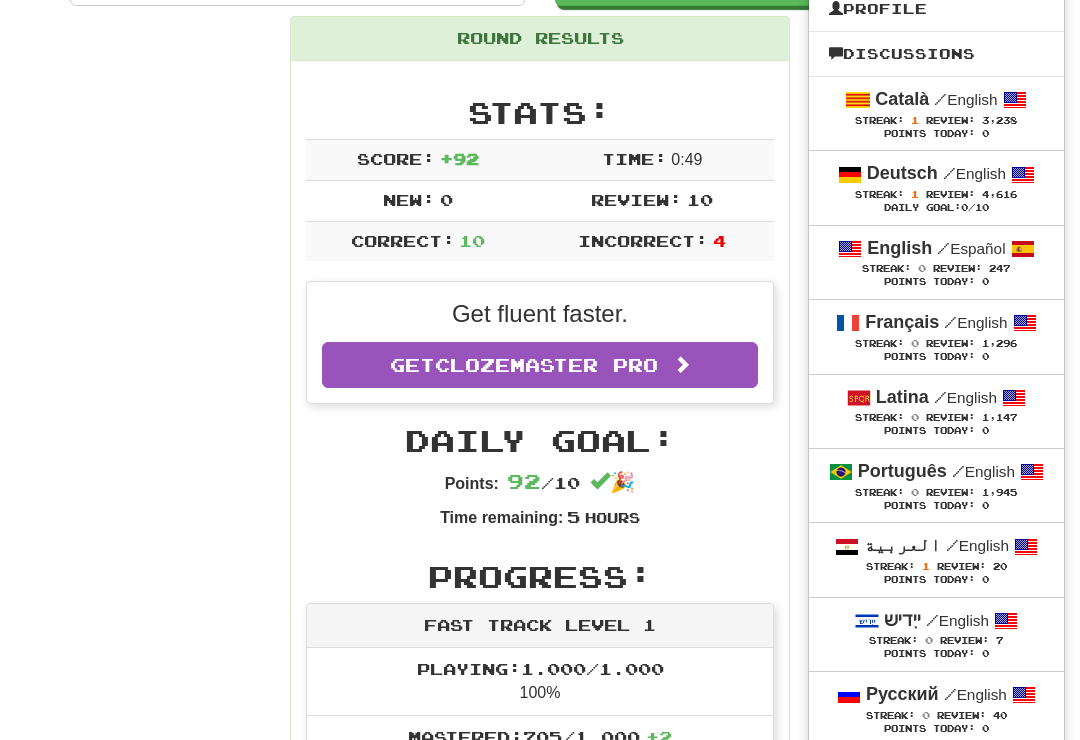 scroll, scrollTop: 189, scrollLeft: 0, axis: vertical 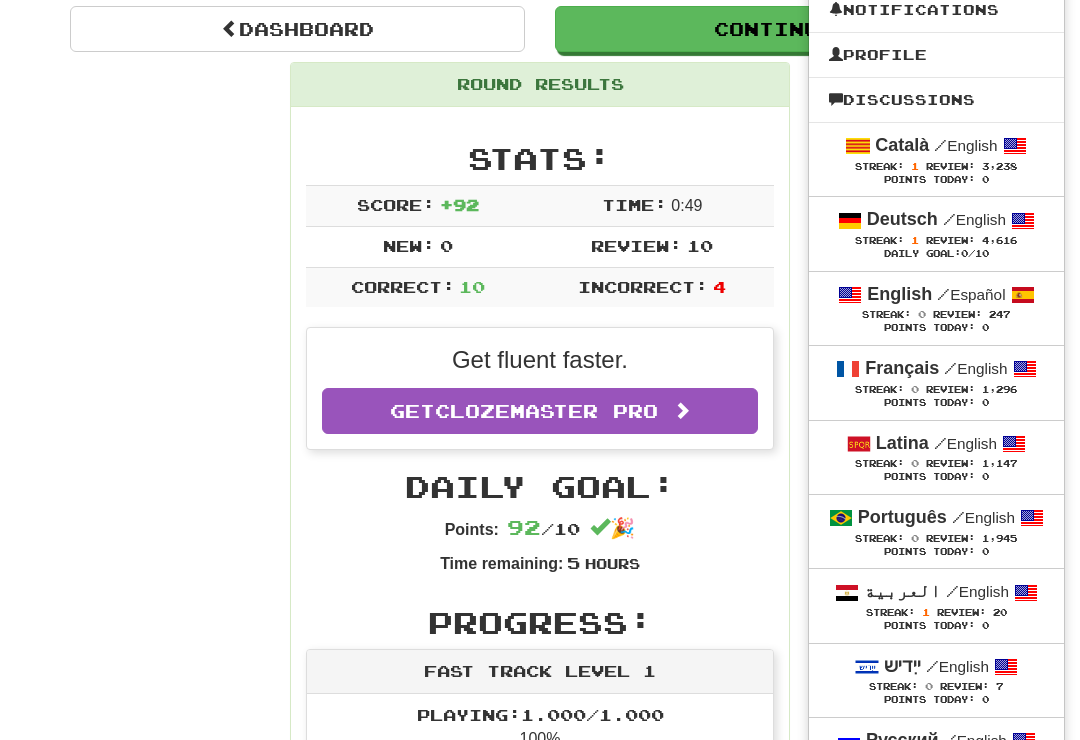 click on "Streak:
1
Review:
3,238" at bounding box center (936, 167) 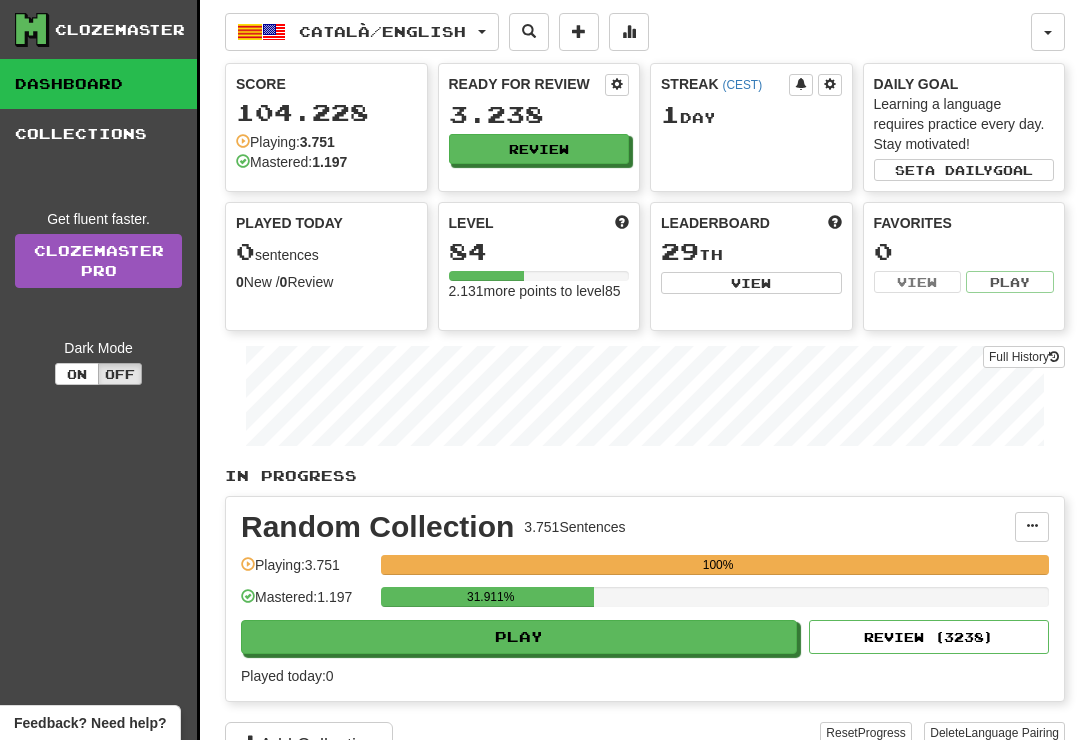 scroll, scrollTop: 0, scrollLeft: 0, axis: both 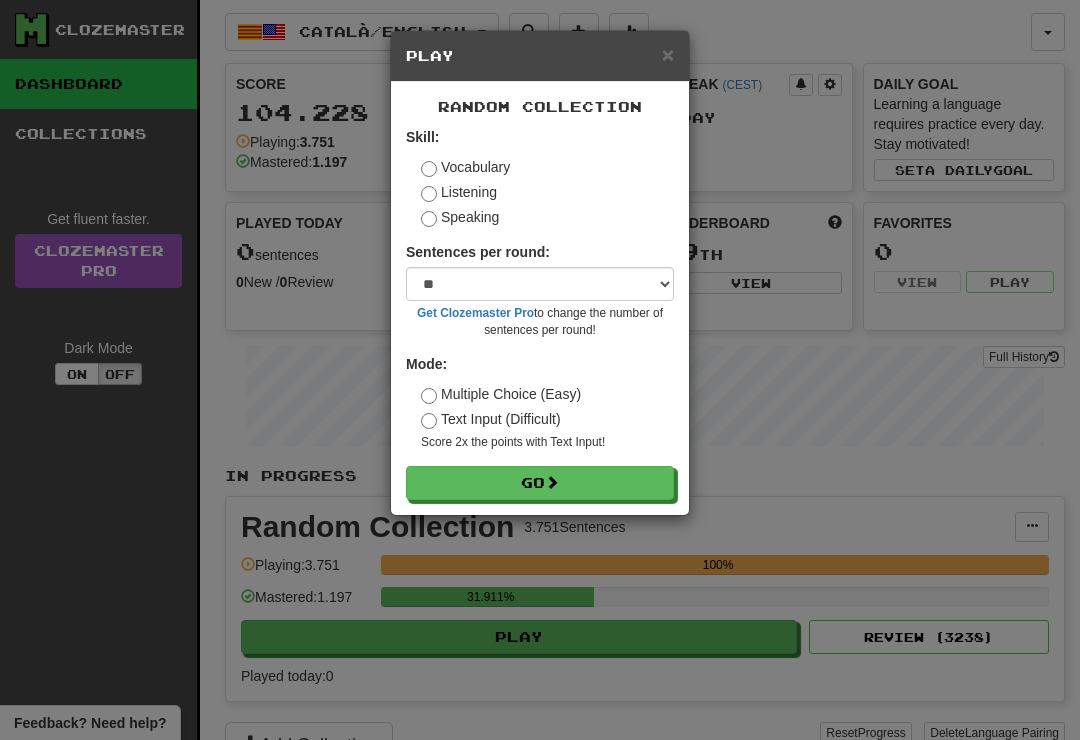 click on "Go" at bounding box center [540, 483] 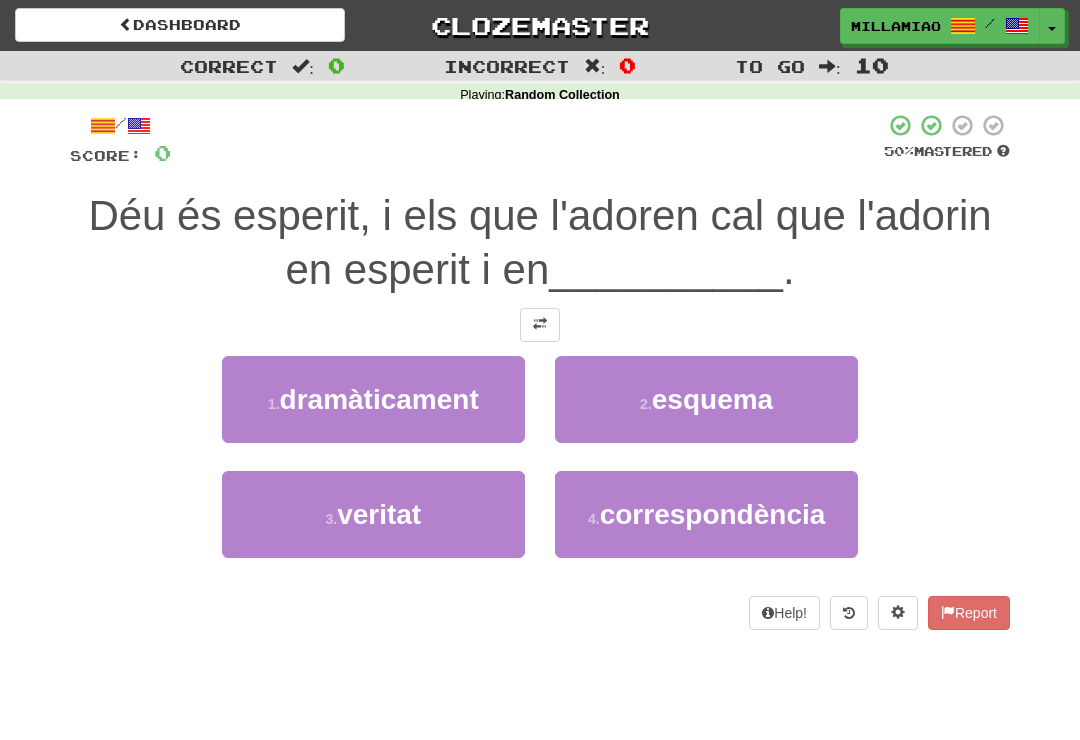 scroll, scrollTop: 0, scrollLeft: 0, axis: both 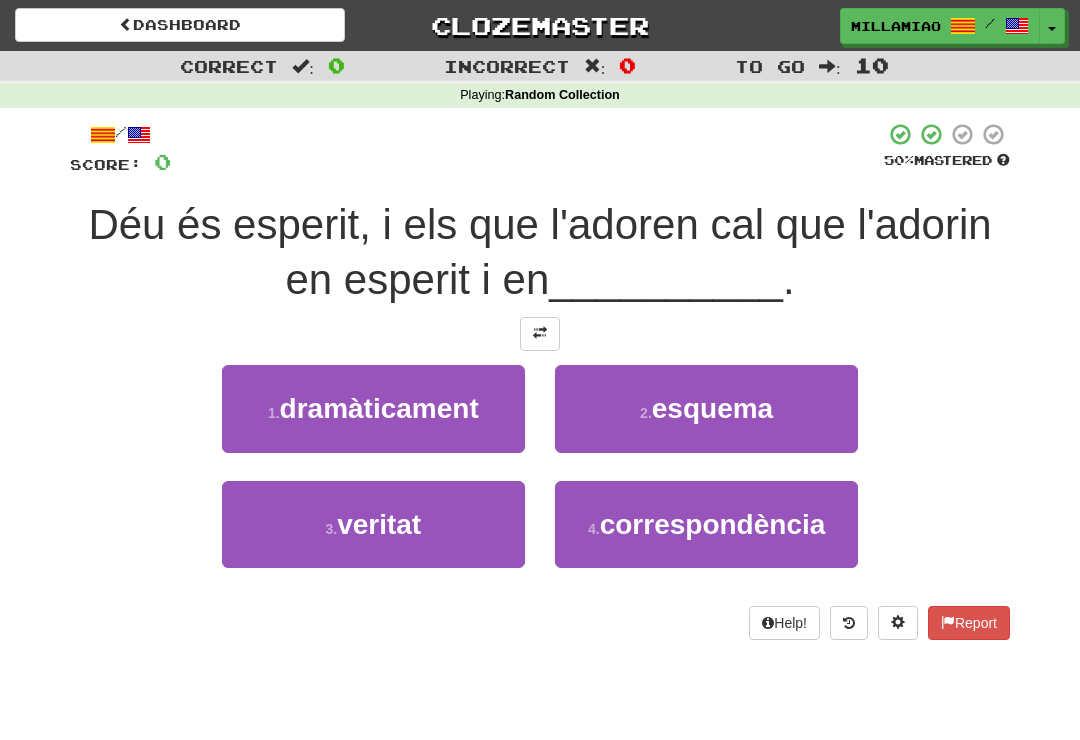 click on "3 .  veritat" at bounding box center [373, 524] 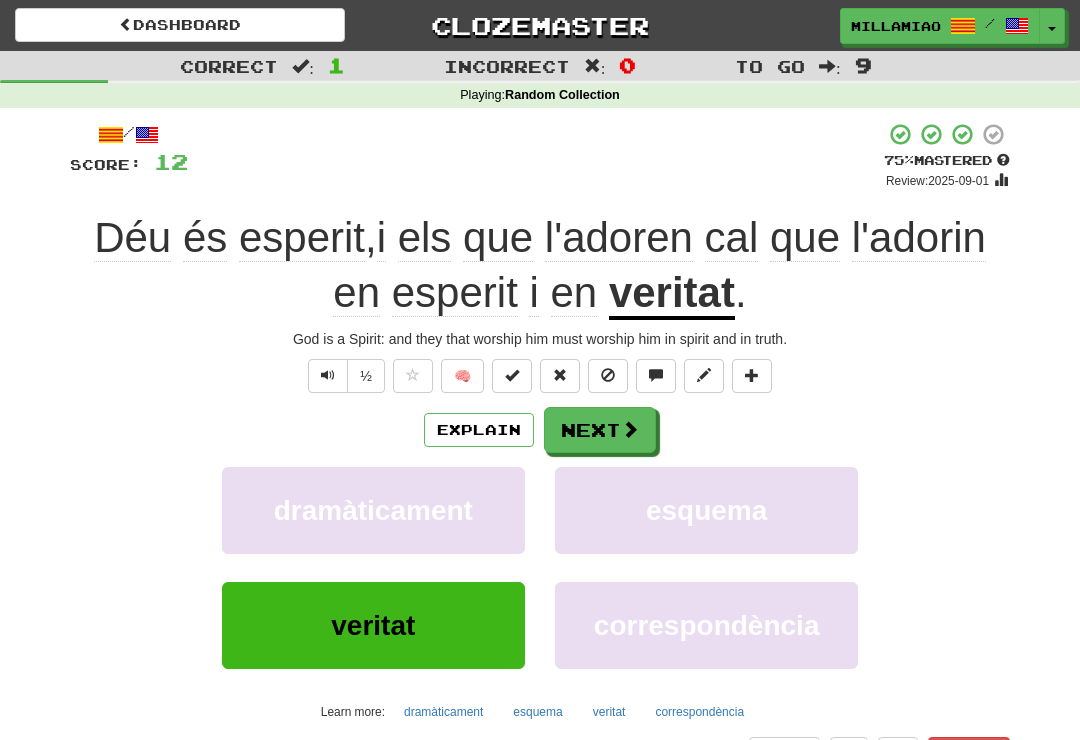 click at bounding box center (630, 429) 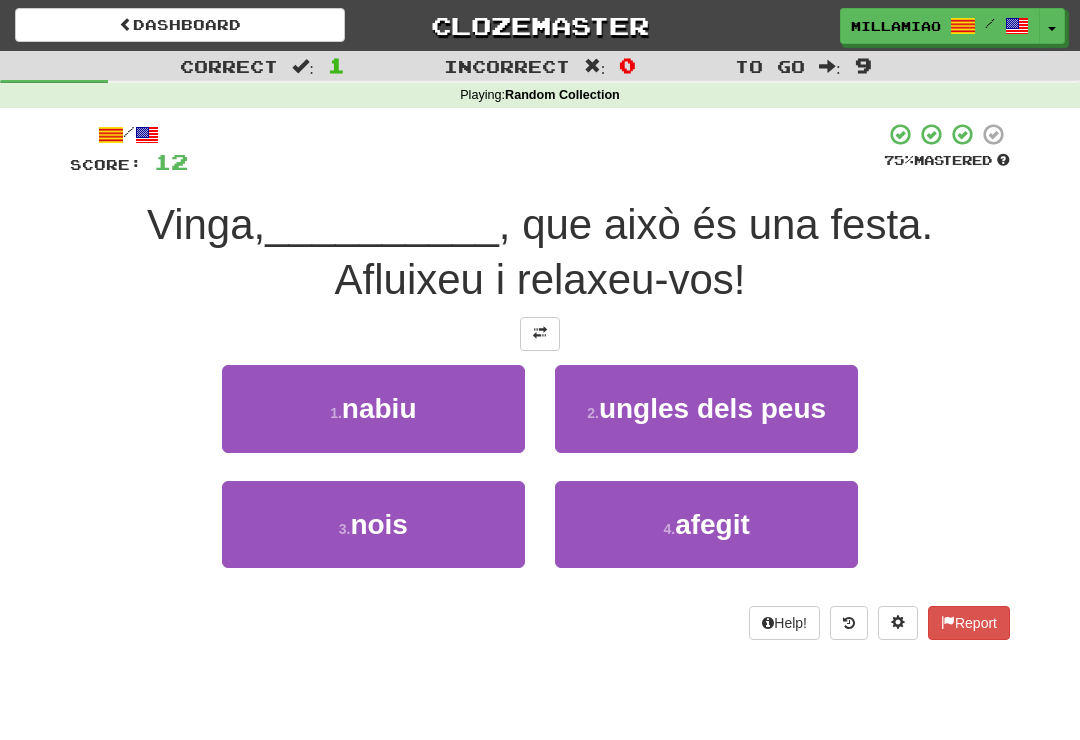 click on "3 .  nois" at bounding box center (373, 524) 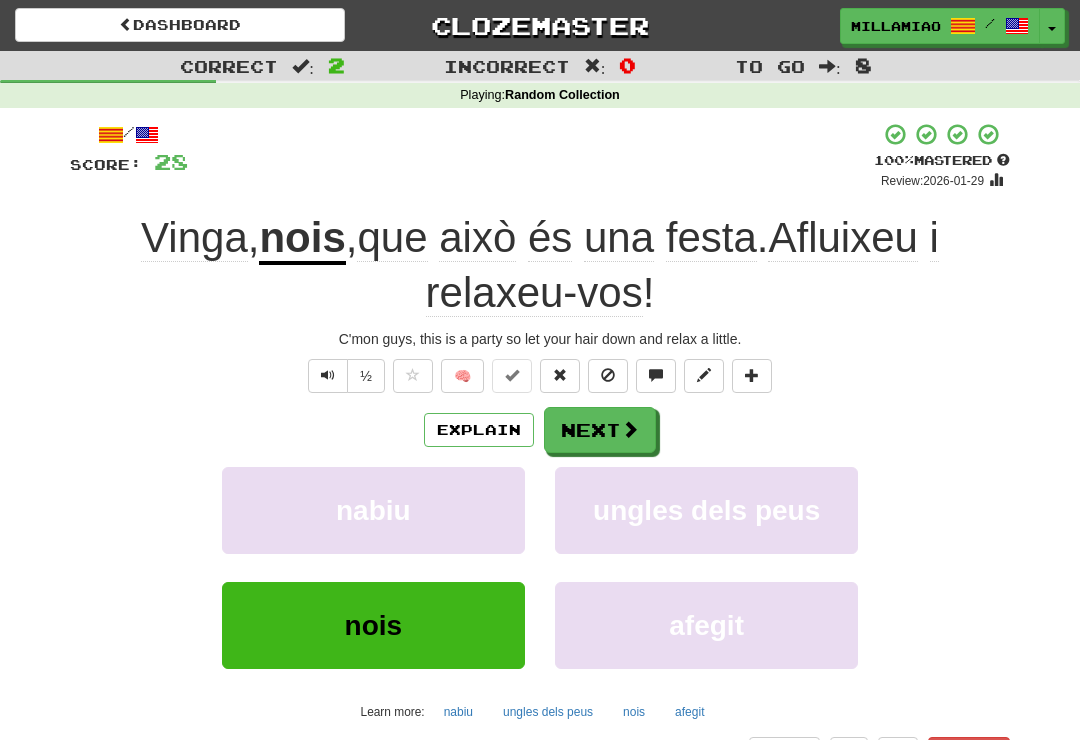 click at bounding box center (630, 429) 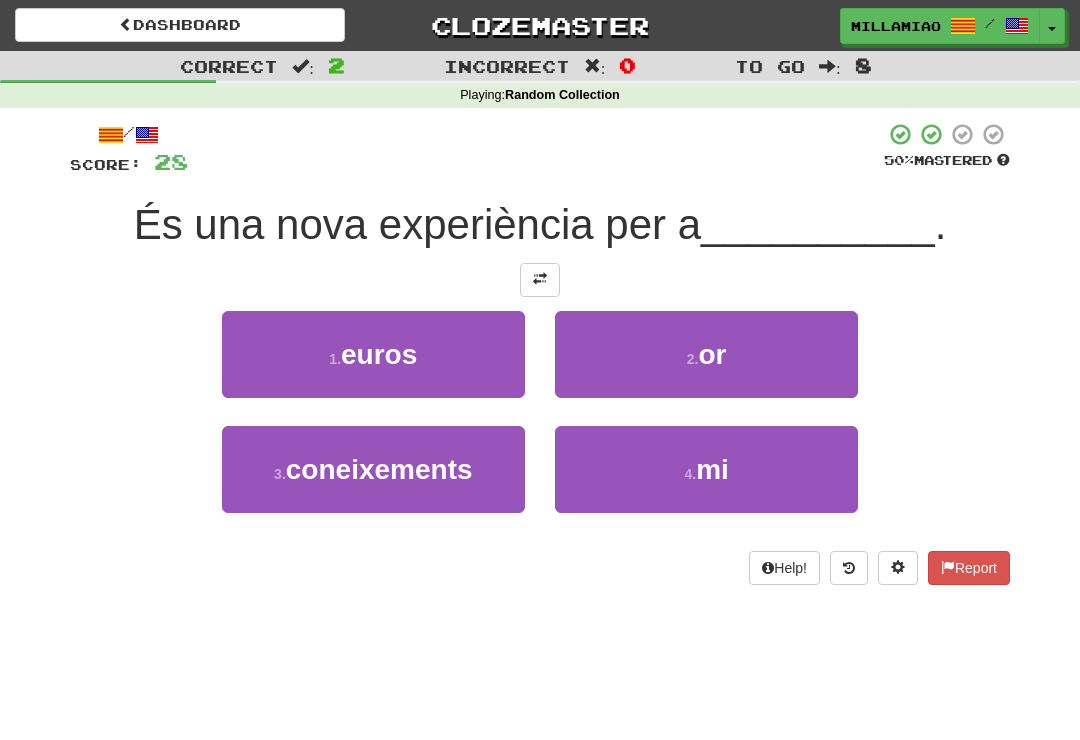 click on "4 .  mi" at bounding box center (706, 469) 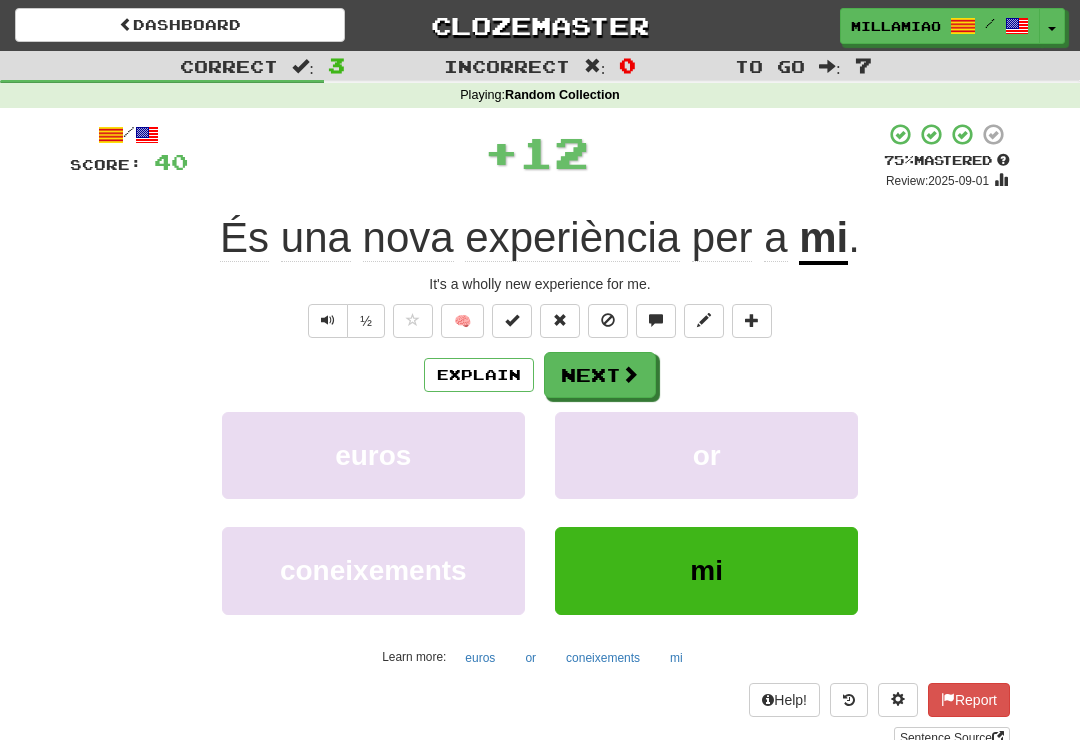 click on "Next" at bounding box center [600, 375] 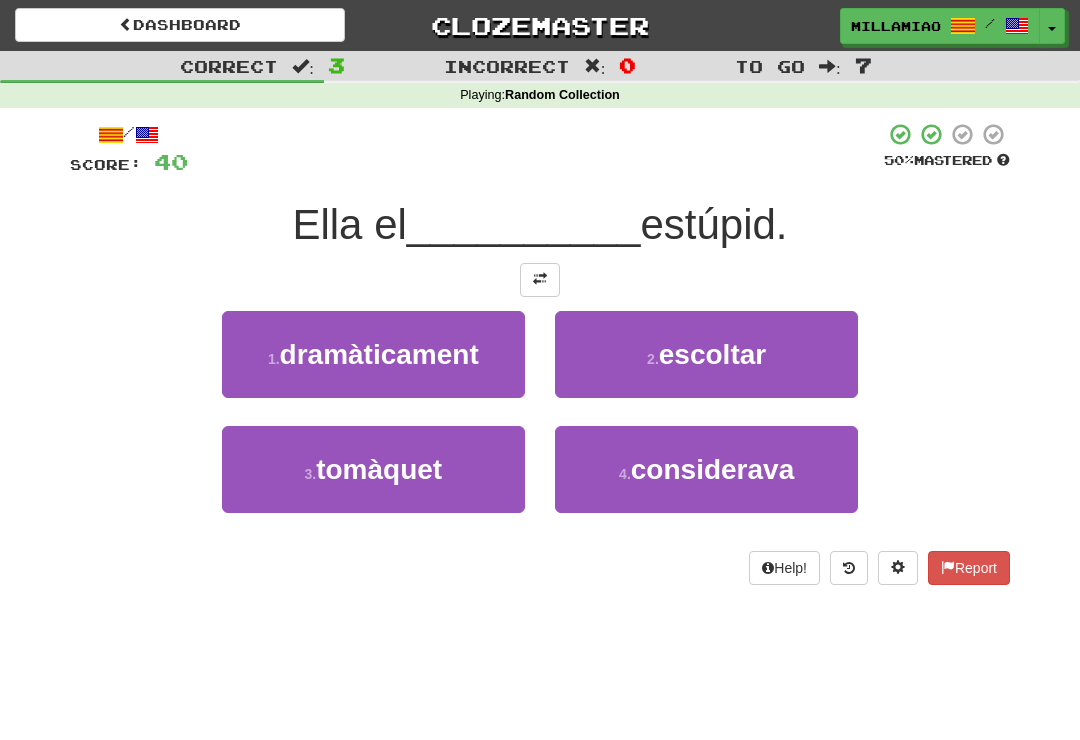 click on "4 .  considerava" at bounding box center [706, 469] 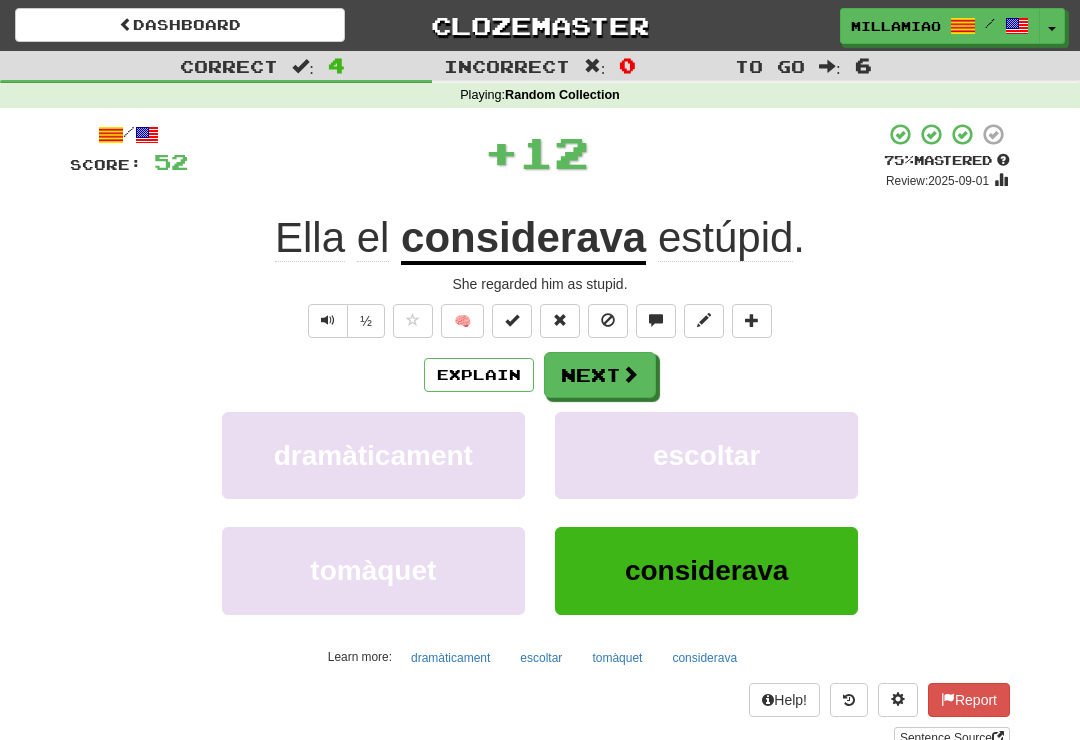 click on "Next" at bounding box center [600, 375] 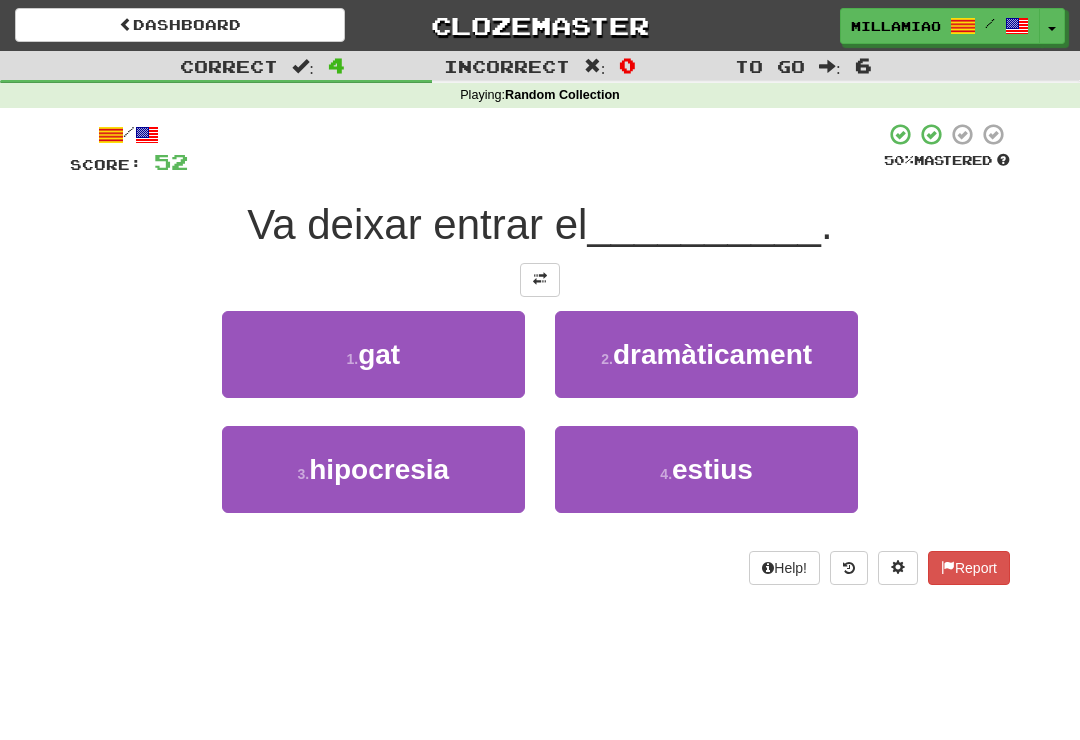 click on "1 .  gat" at bounding box center [373, 354] 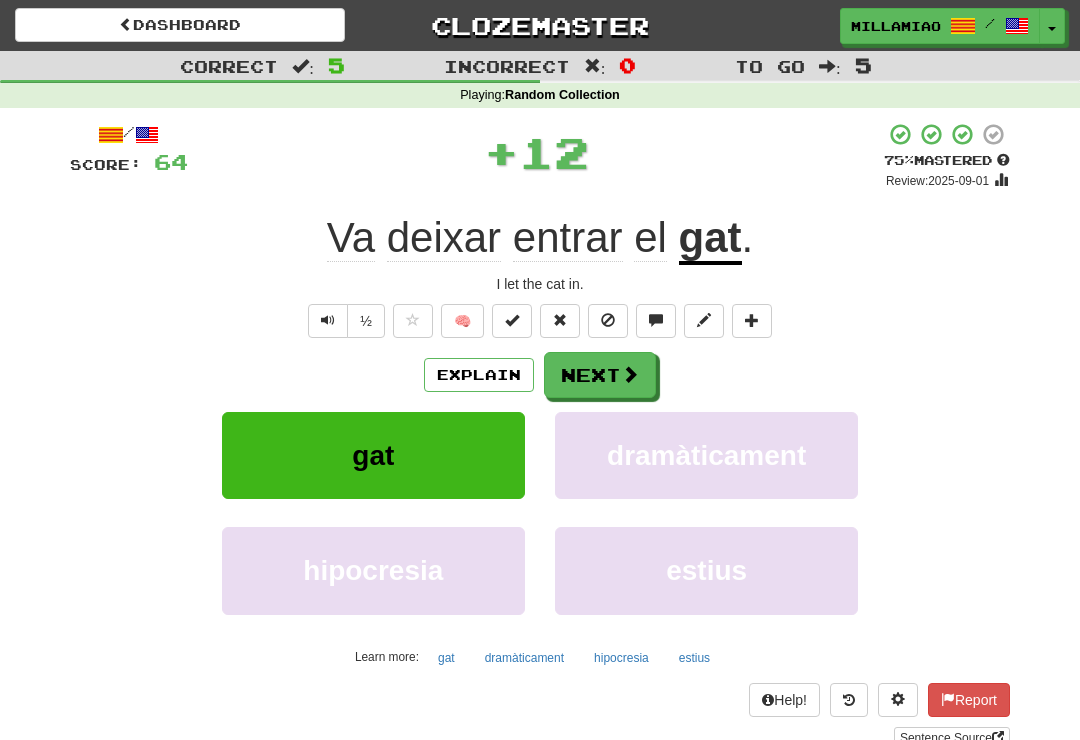 click at bounding box center [630, 374] 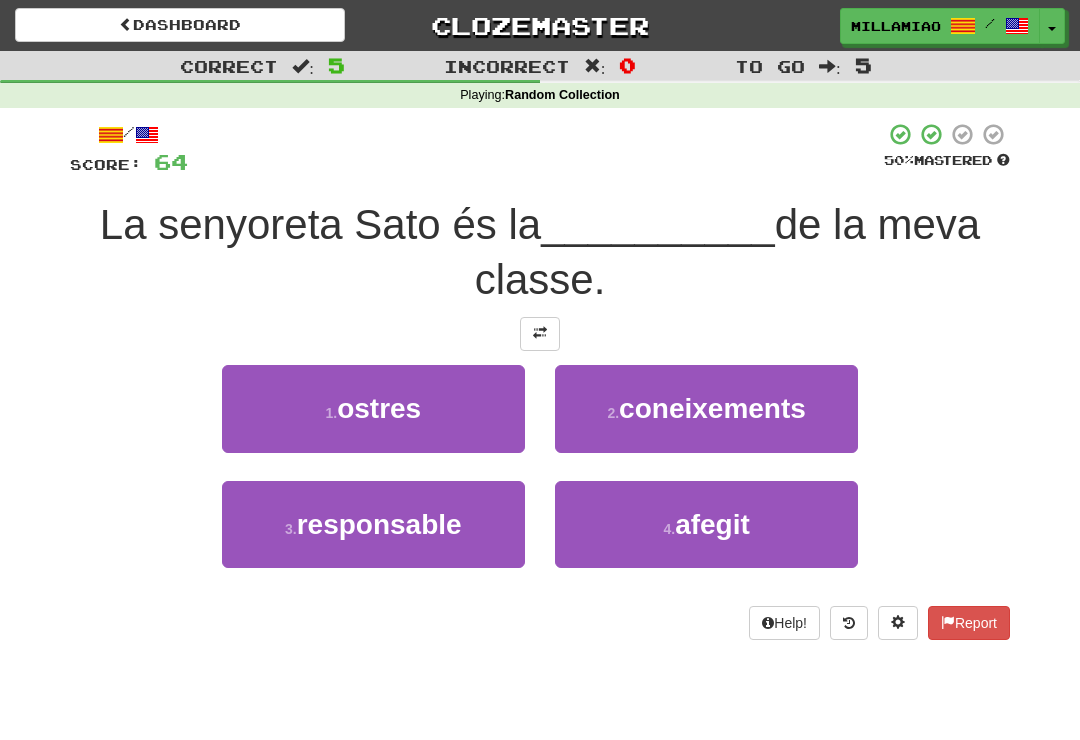 click on "3 .  responsable" at bounding box center (373, 524) 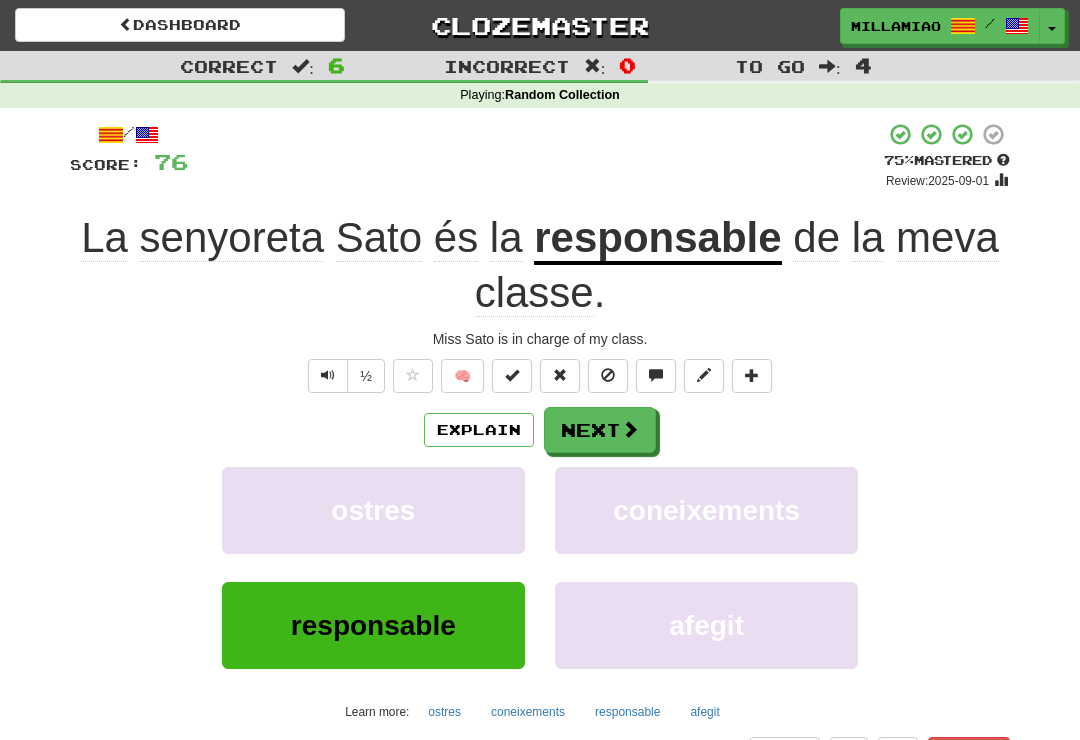 click on "Next" at bounding box center [600, 430] 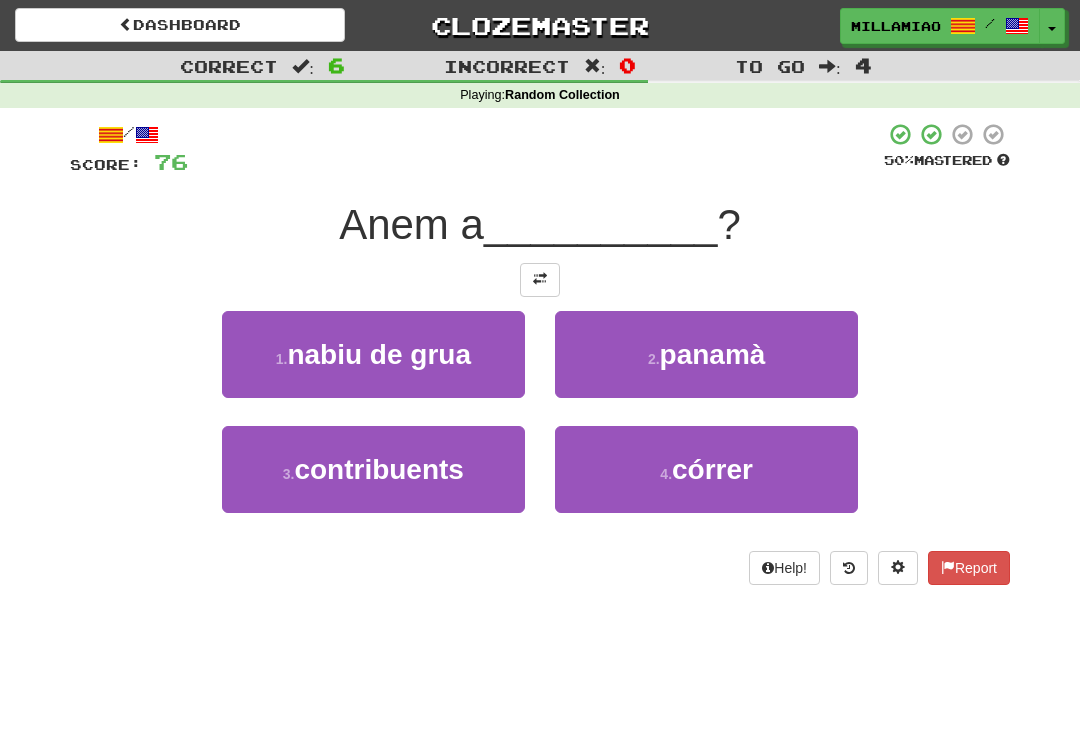 click on "4 .  córrer" at bounding box center (706, 469) 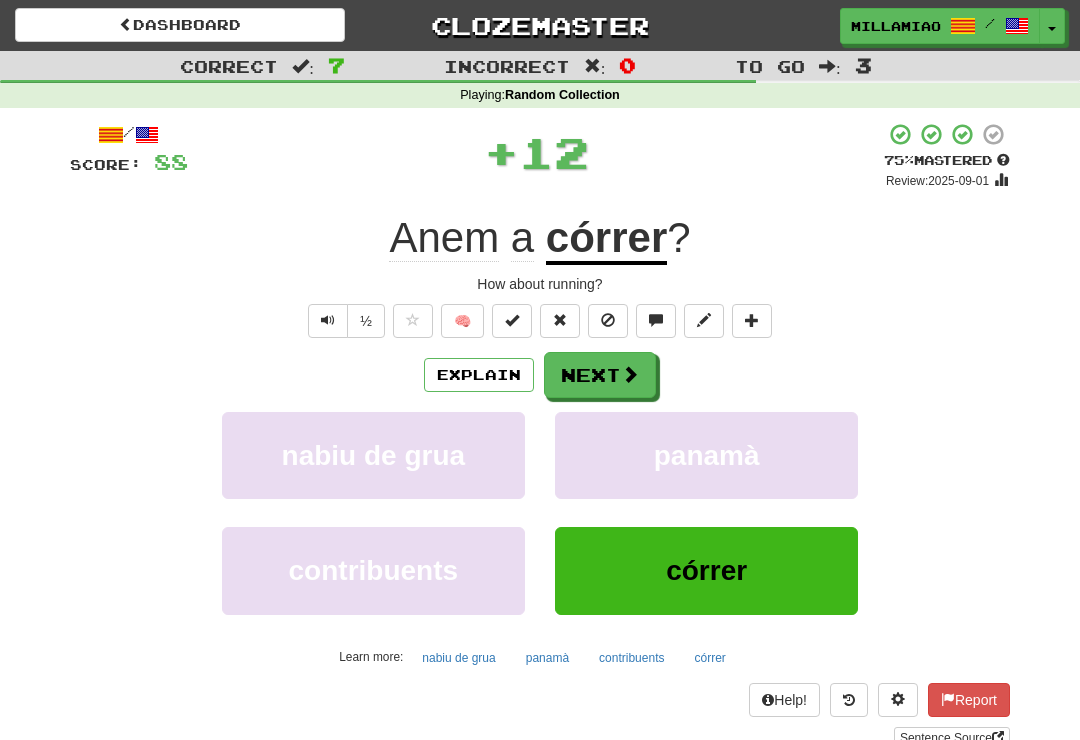 click on "Next" at bounding box center [600, 375] 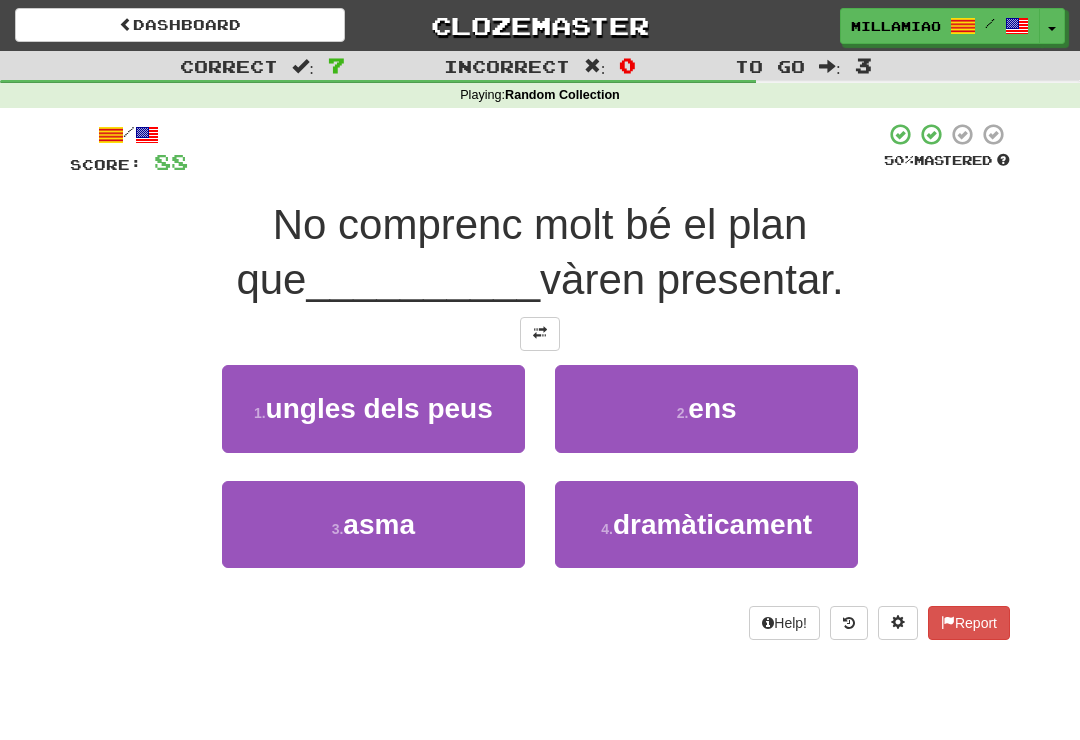 click on "2 .  ens" at bounding box center (706, 408) 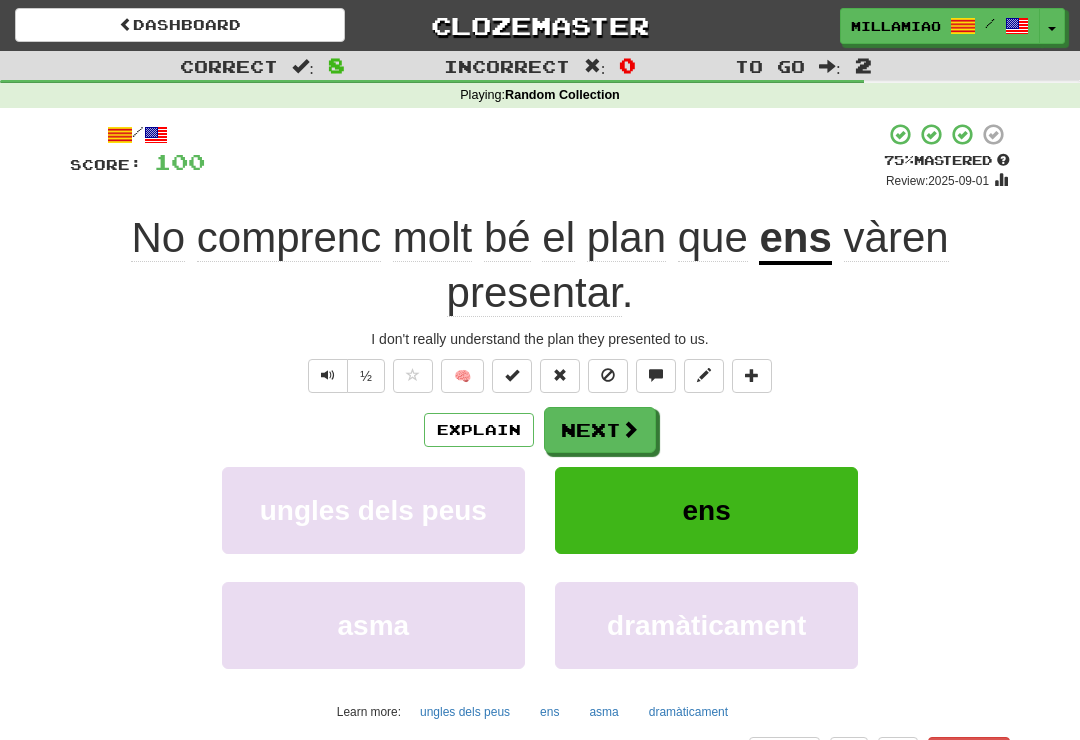 click on "Explain Next" at bounding box center [540, 430] 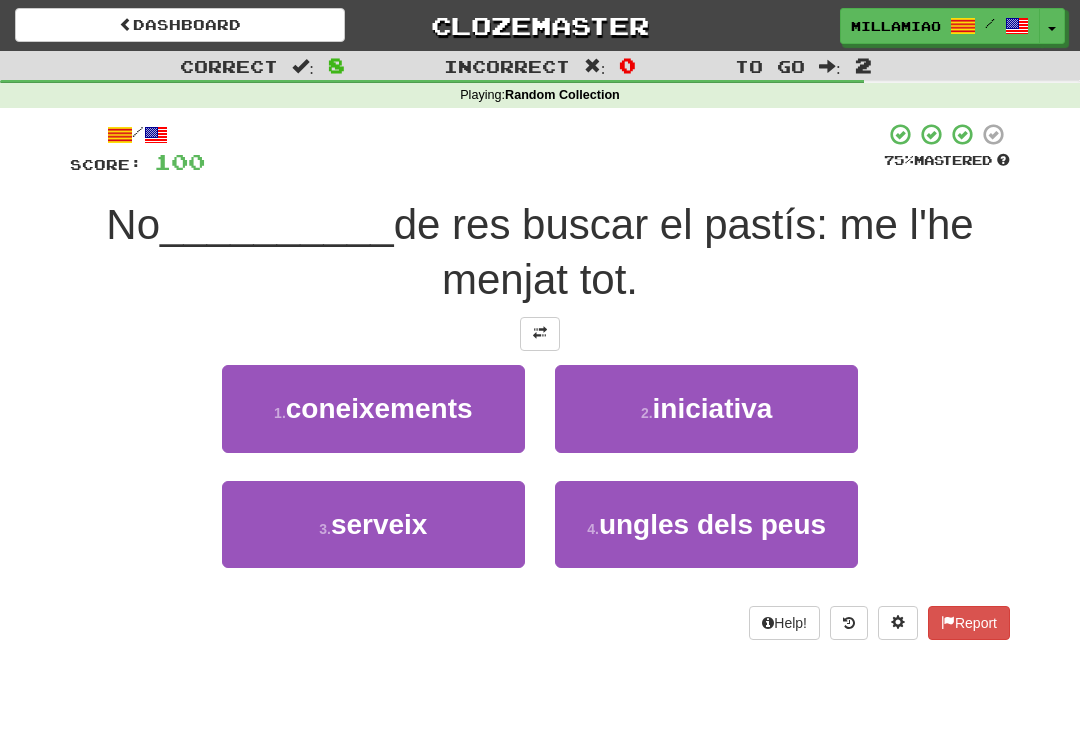 click on "3 .  serveix" at bounding box center [373, 524] 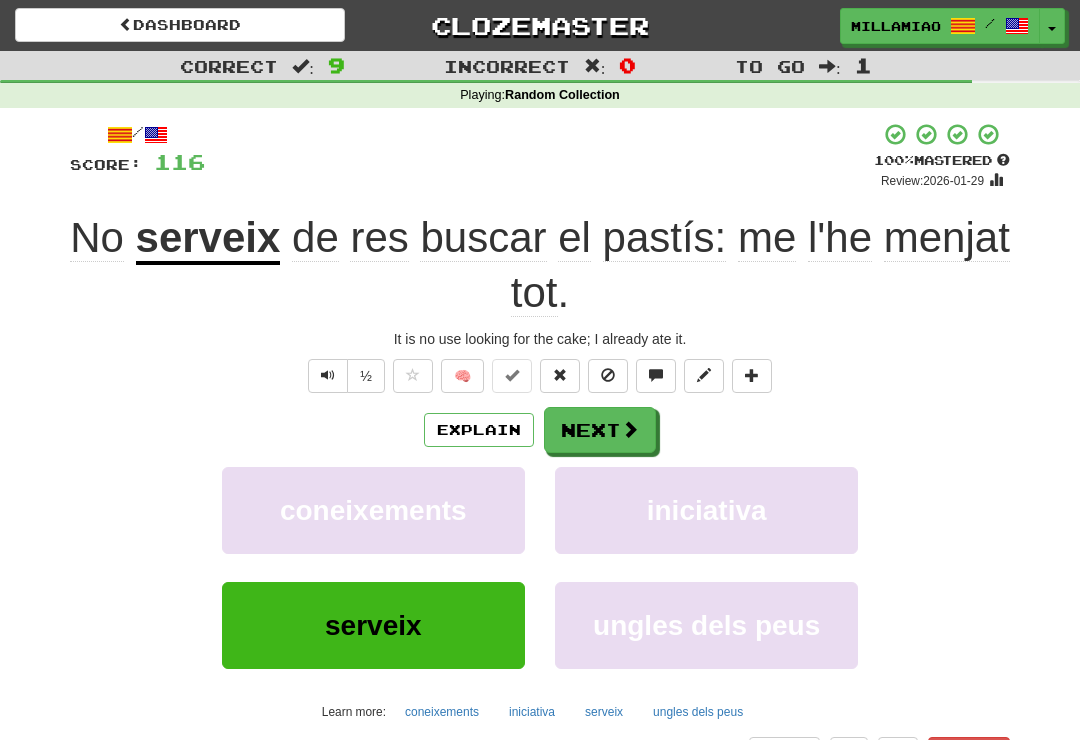 click on "Next" at bounding box center [600, 430] 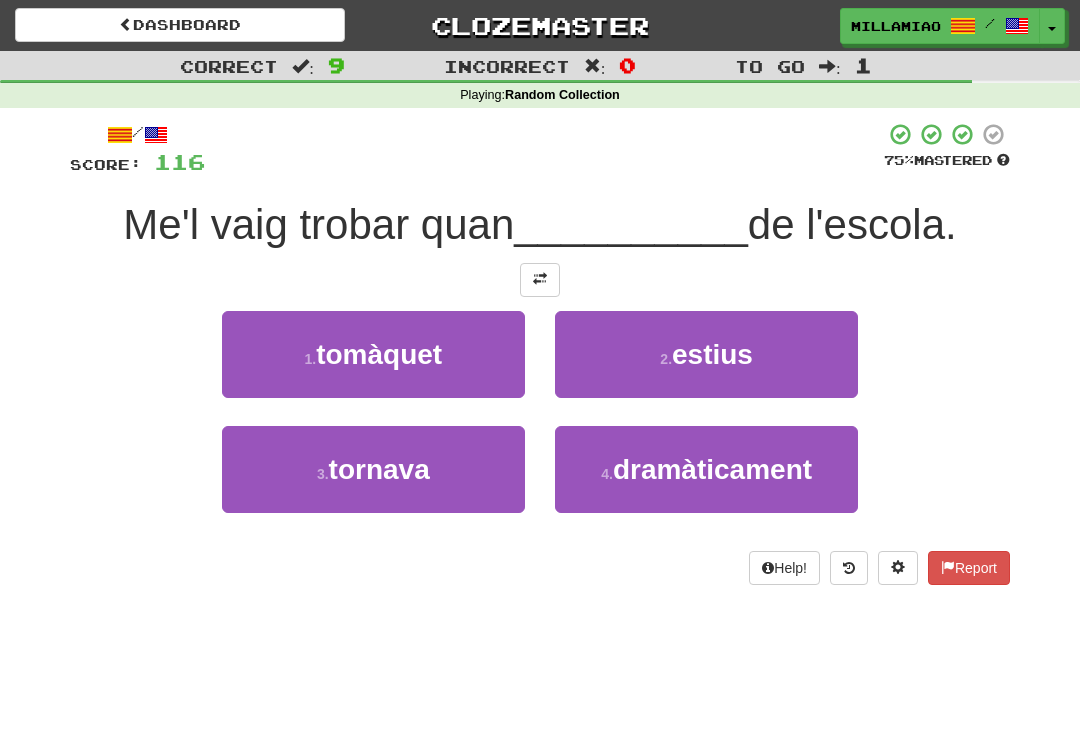 click on "tornava" at bounding box center [379, 469] 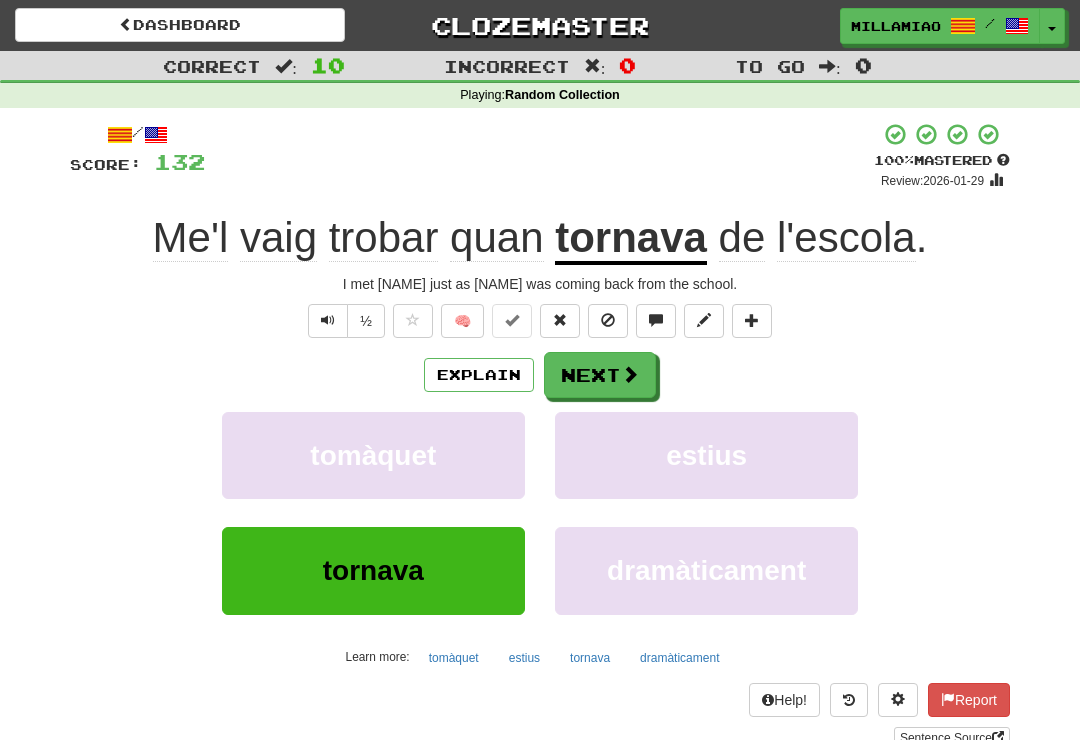 click on "Next" at bounding box center (600, 375) 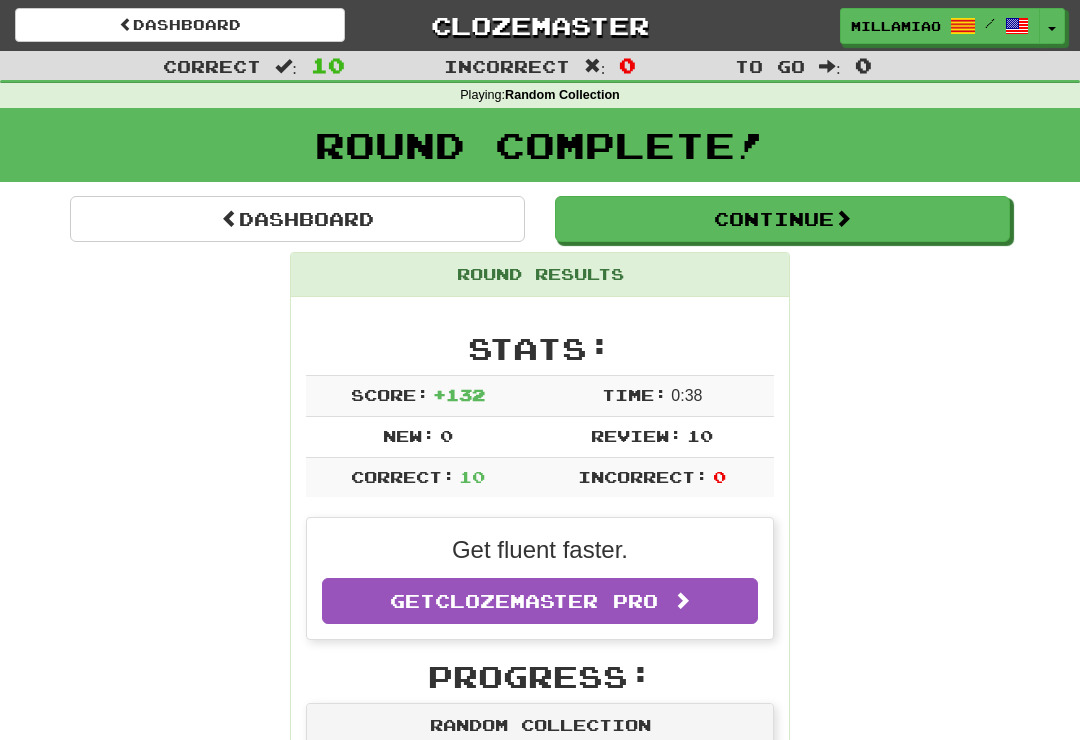 click on "Toggle Dropdown" at bounding box center (1052, 26) 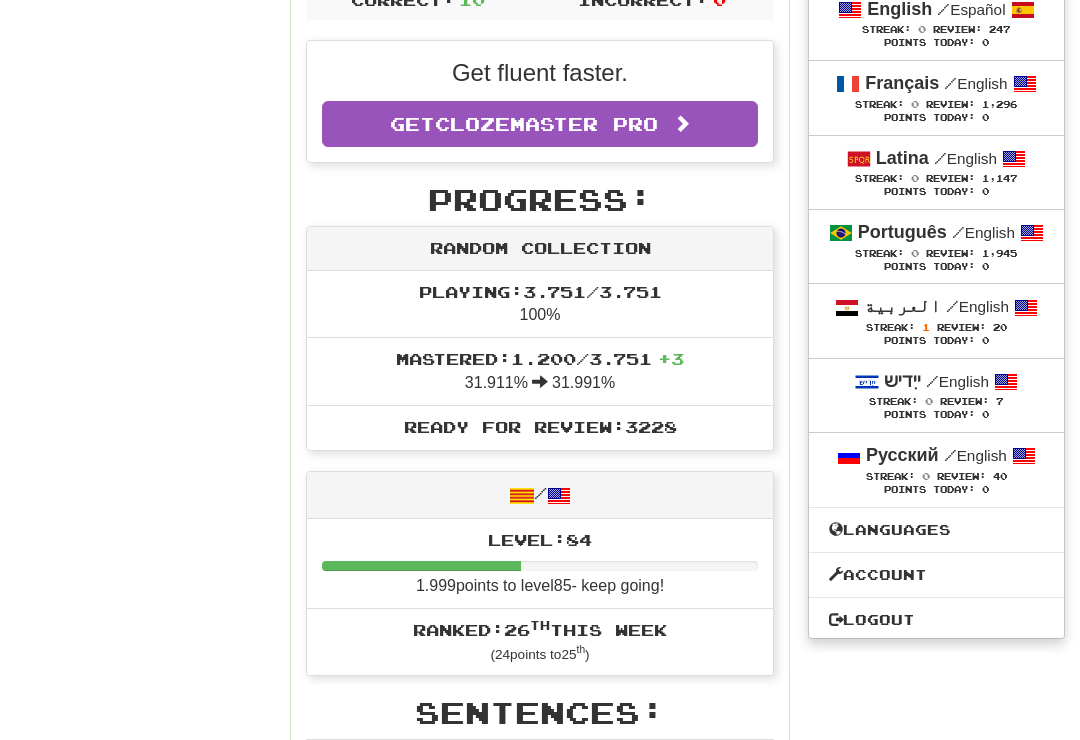 scroll, scrollTop: 474, scrollLeft: 0, axis: vertical 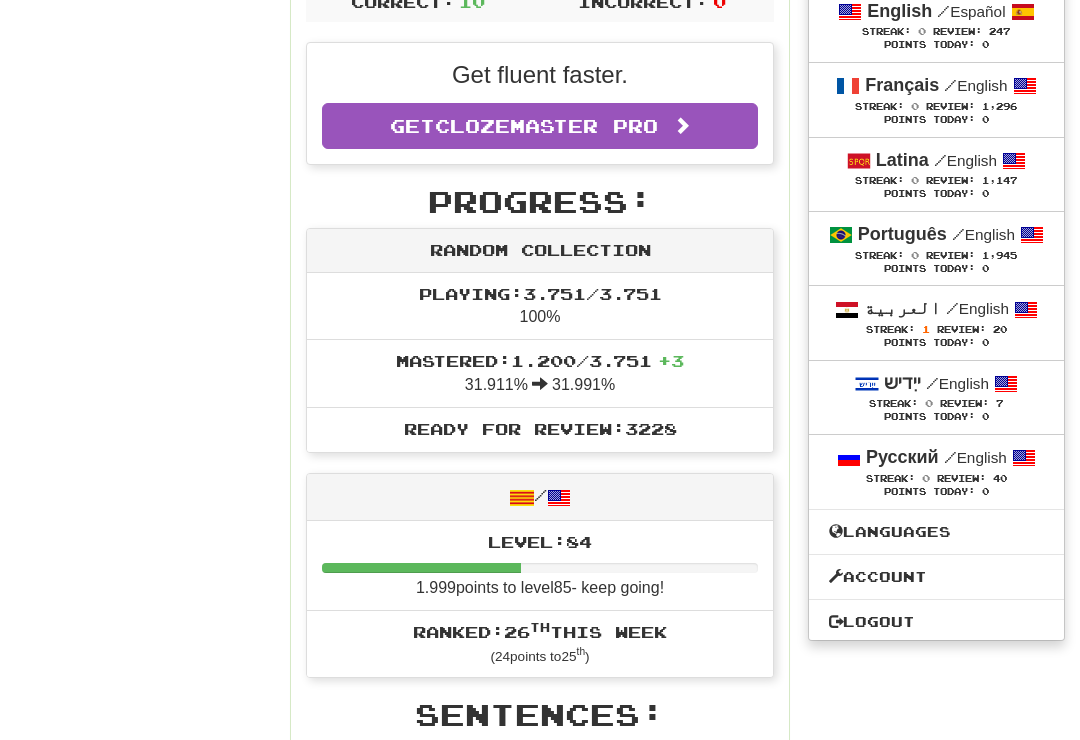 click on "العربية
/
English" at bounding box center (936, 310) 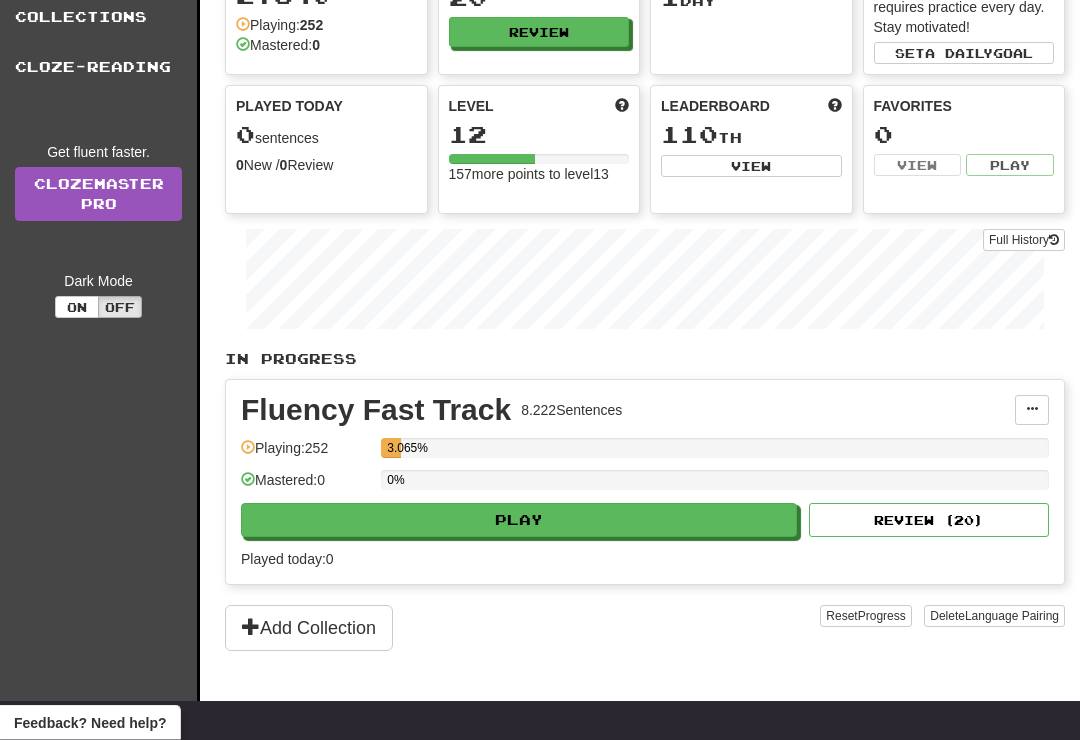 scroll, scrollTop: 117, scrollLeft: 0, axis: vertical 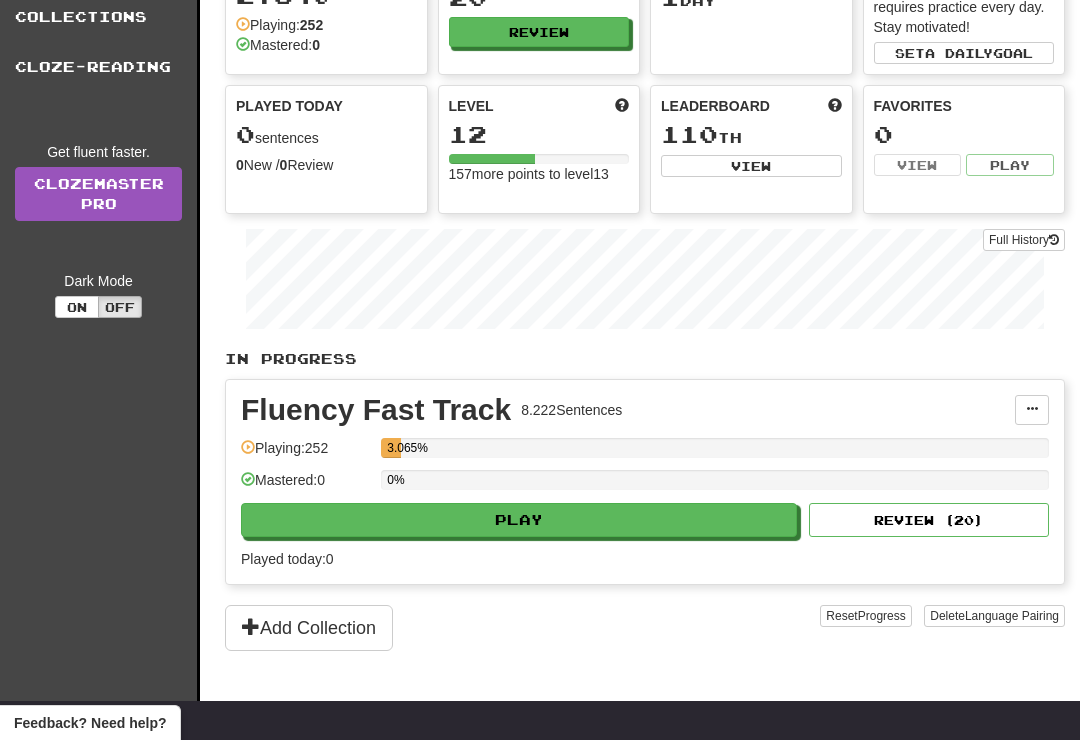 click on "Play" at bounding box center [519, 520] 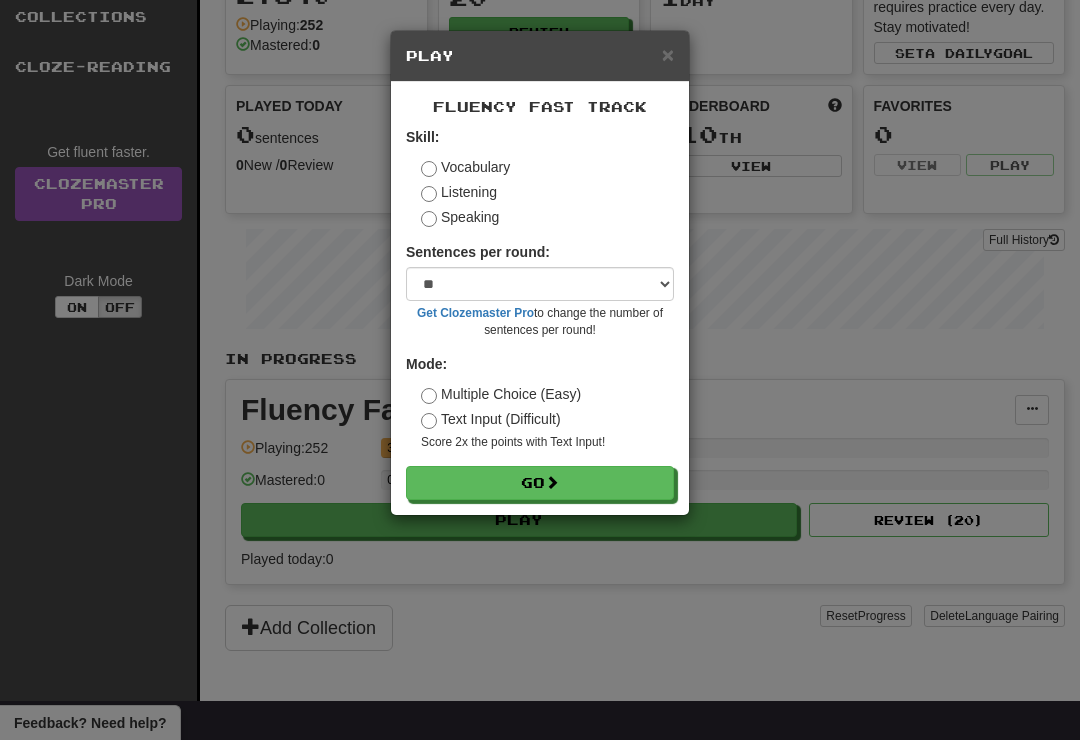 click on "Go" at bounding box center [540, 483] 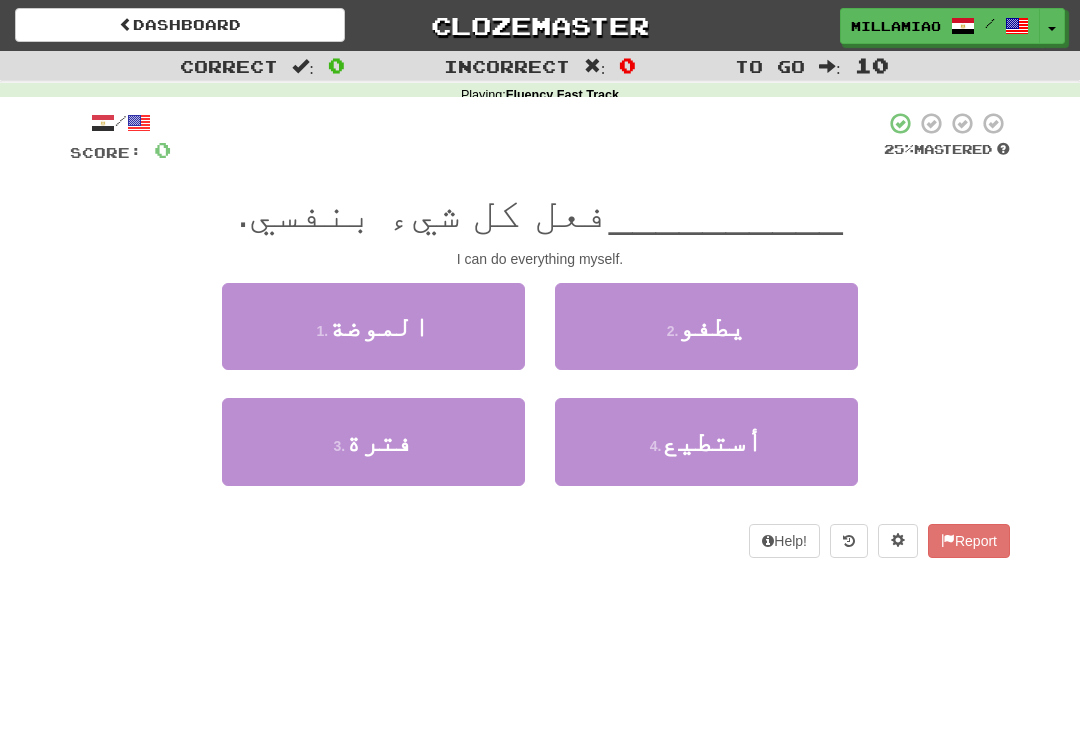 scroll, scrollTop: 0, scrollLeft: 0, axis: both 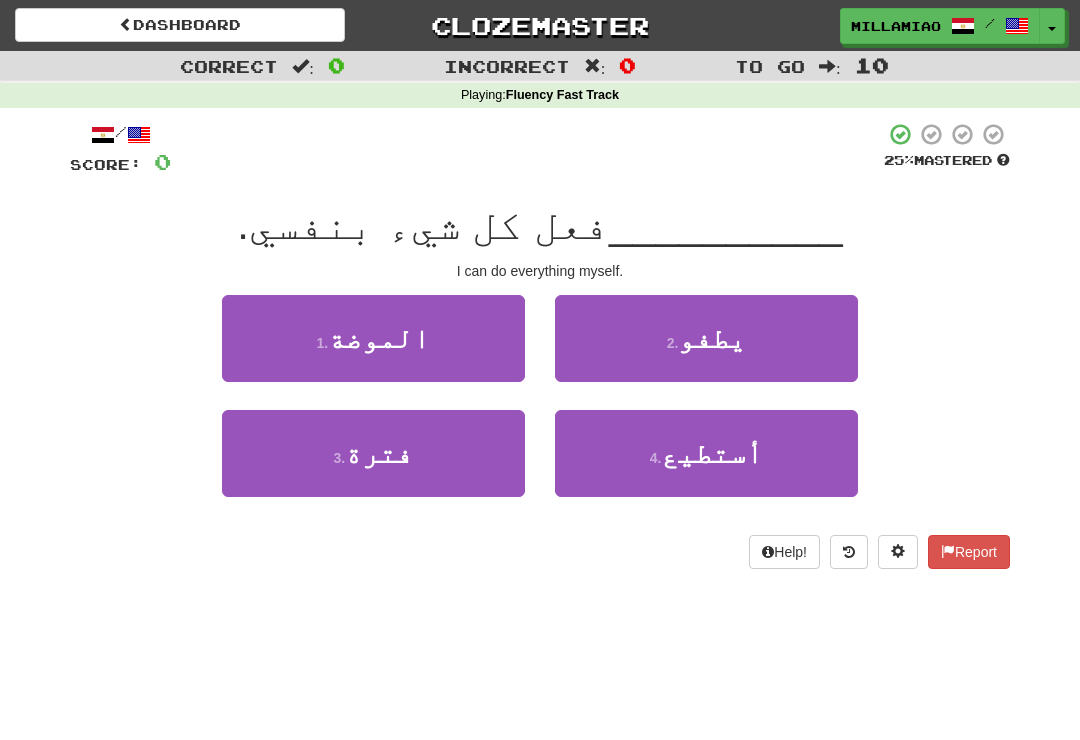 click on "3 .  فترة" at bounding box center (373, 453) 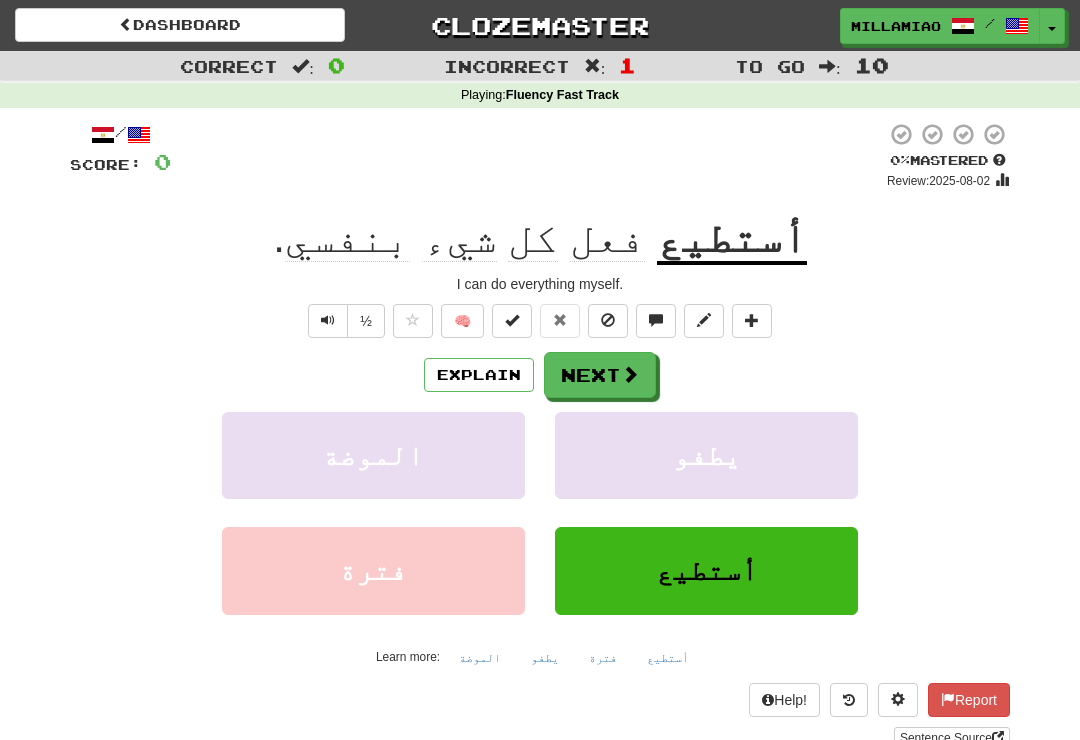 click on "Next" at bounding box center (600, 375) 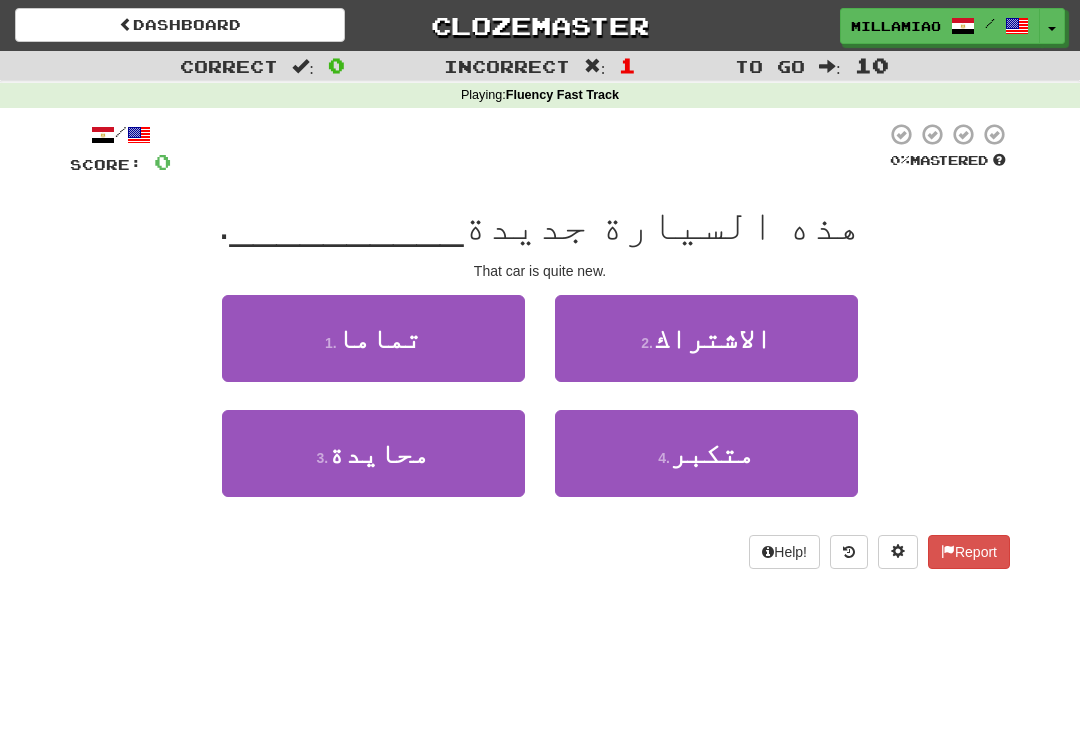 click on "1 .  تماما" at bounding box center [373, 338] 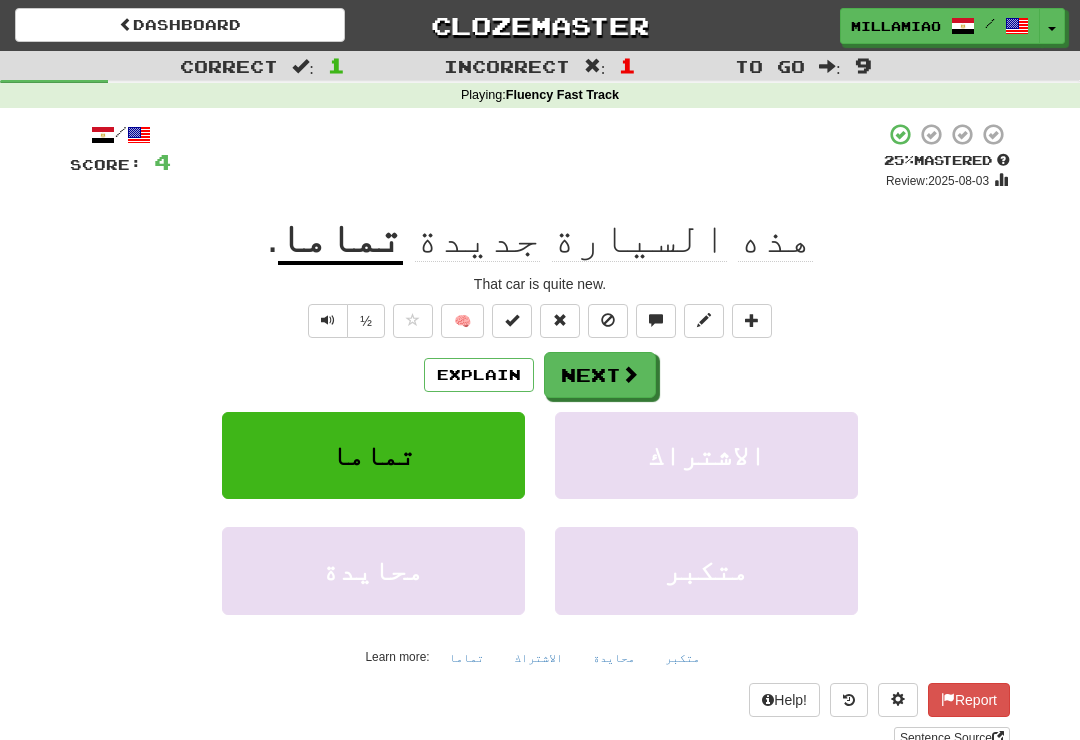 click on "/  Score:   4 + 4 25 %  Mastered Review:  2025-08-03 هذه   السيارة   جديدة   تماما . That car is quite new. ½ 🧠 Explain Next تماما الاشتراك محايدة متكبر Learn more: تماما الاشتراك محايدة متكبر  Help!  Report Sentence Source" at bounding box center (540, 435) 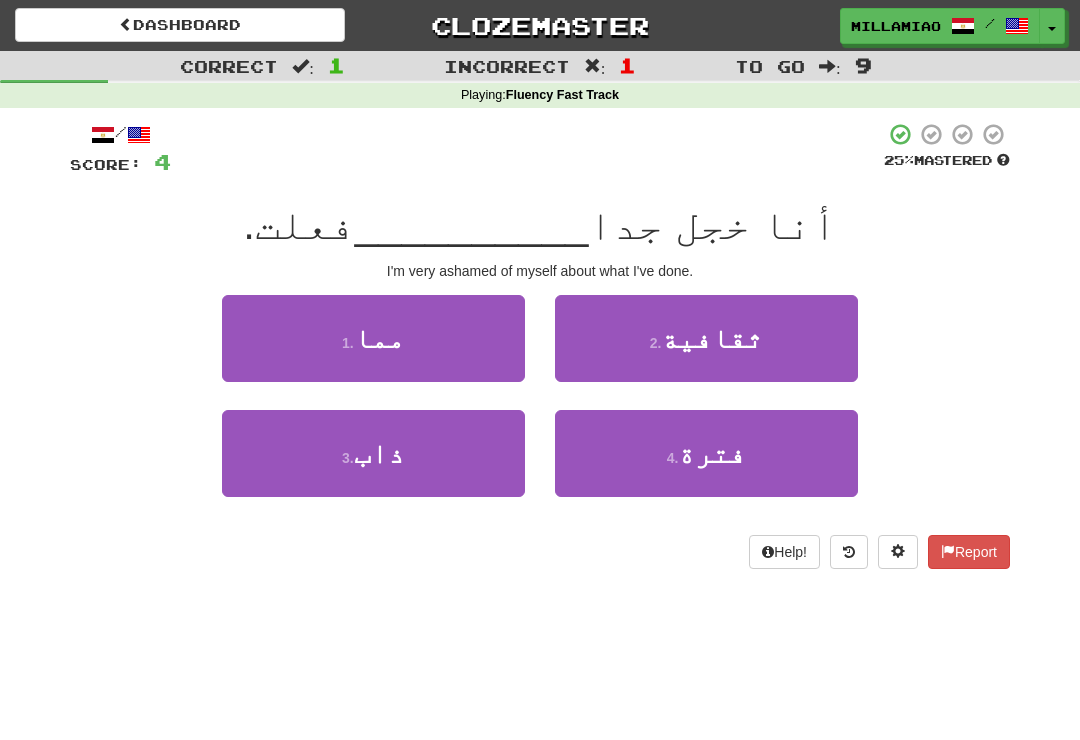 click on "1 .  مما" at bounding box center (373, 338) 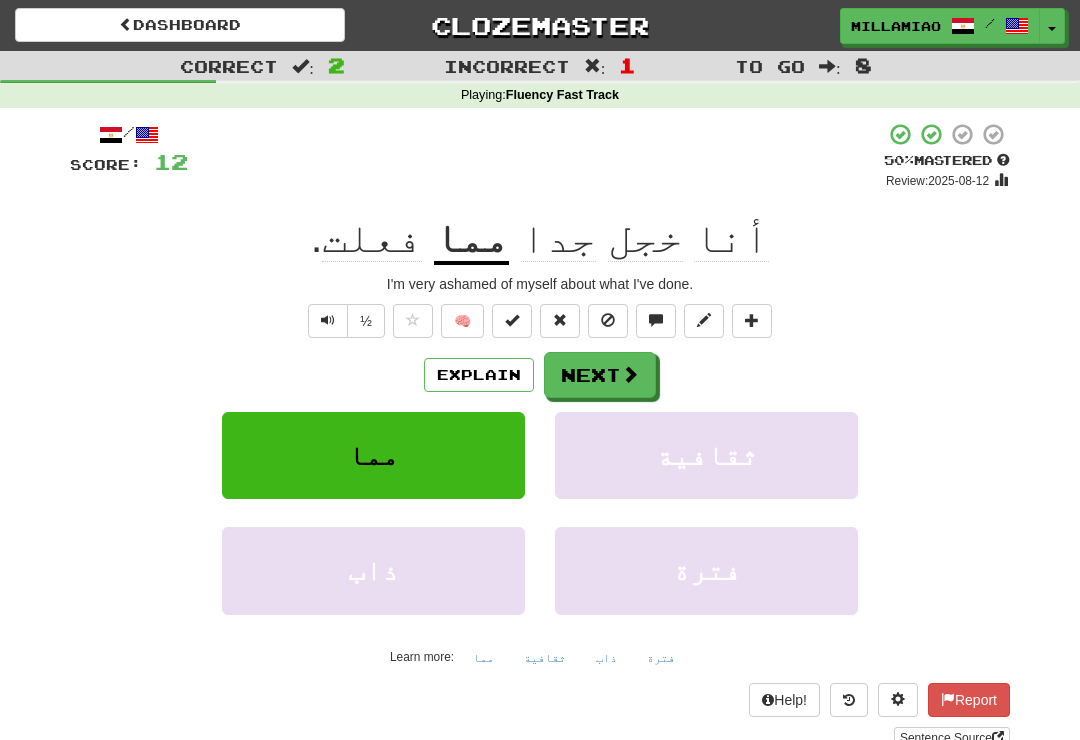 click on "Next" at bounding box center (600, 375) 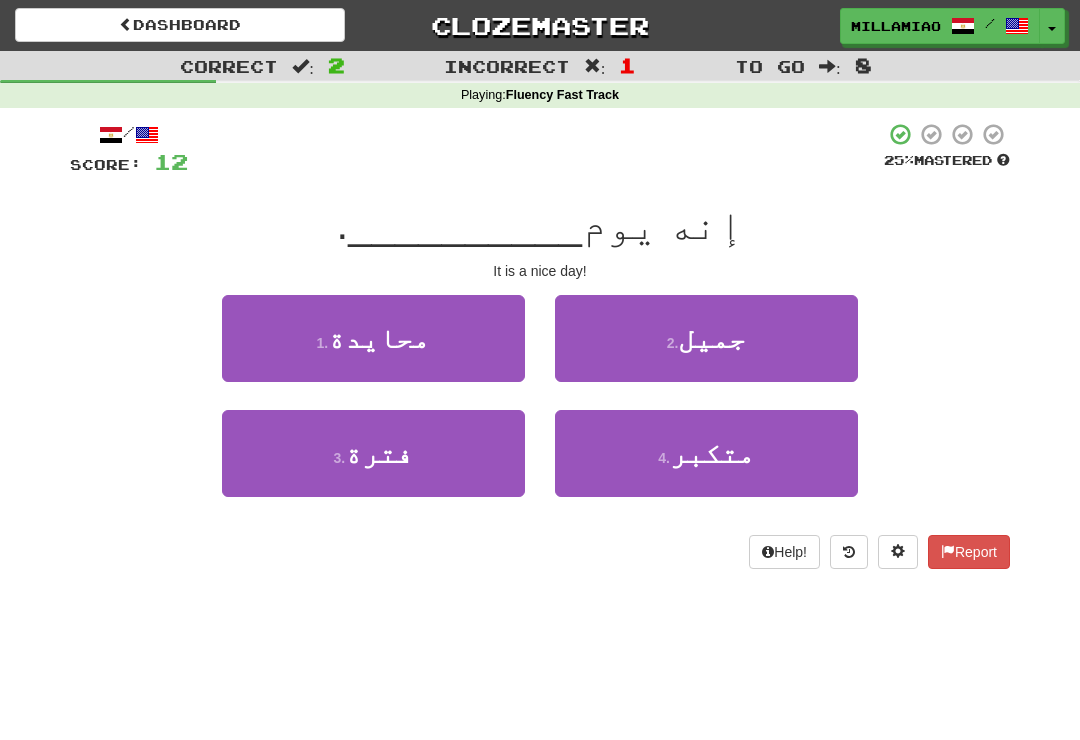 click on "2 .  جميل" at bounding box center (706, 338) 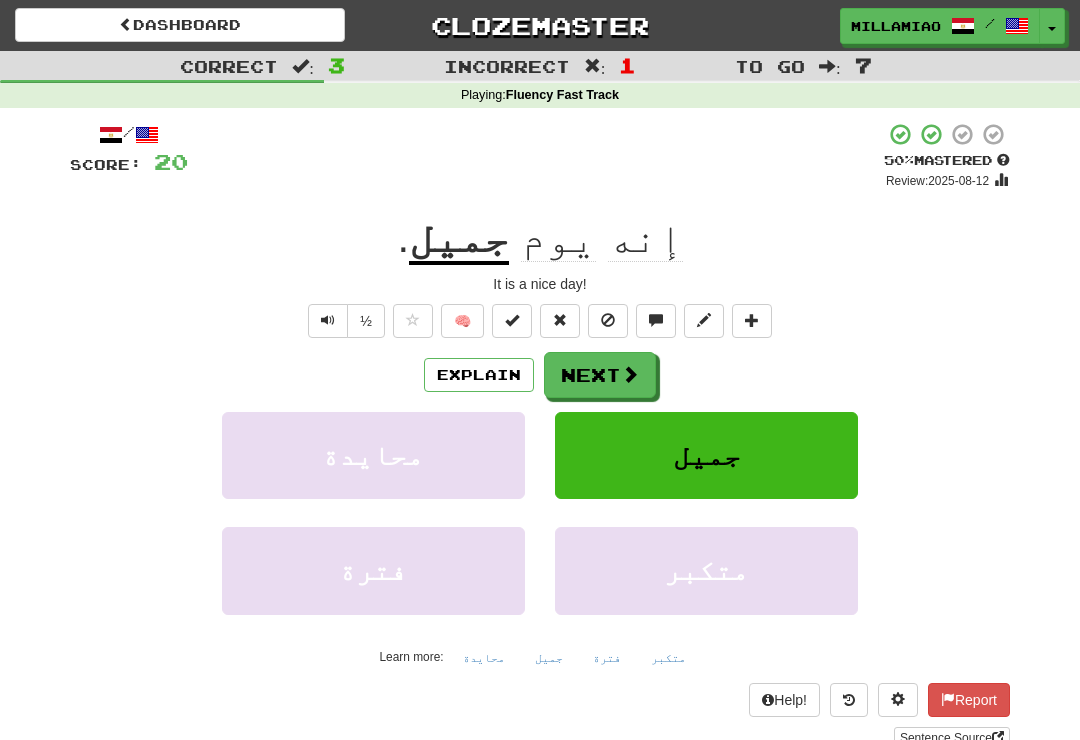 click at bounding box center [630, 374] 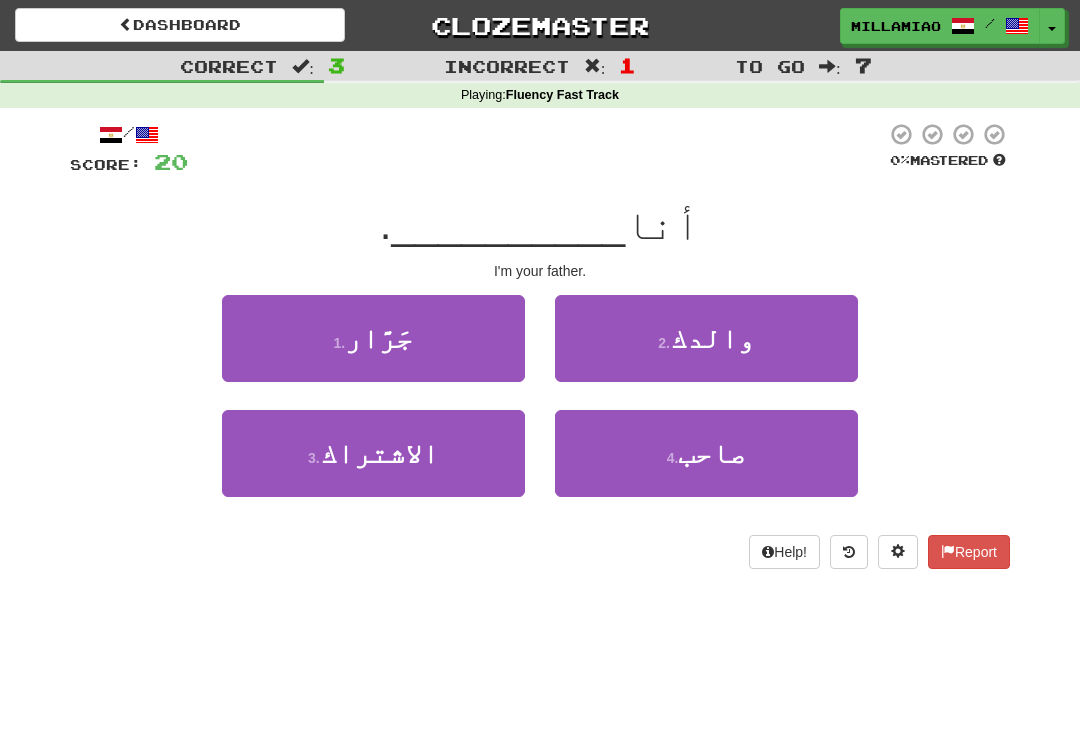 click on "2 .  والدك" at bounding box center (706, 338) 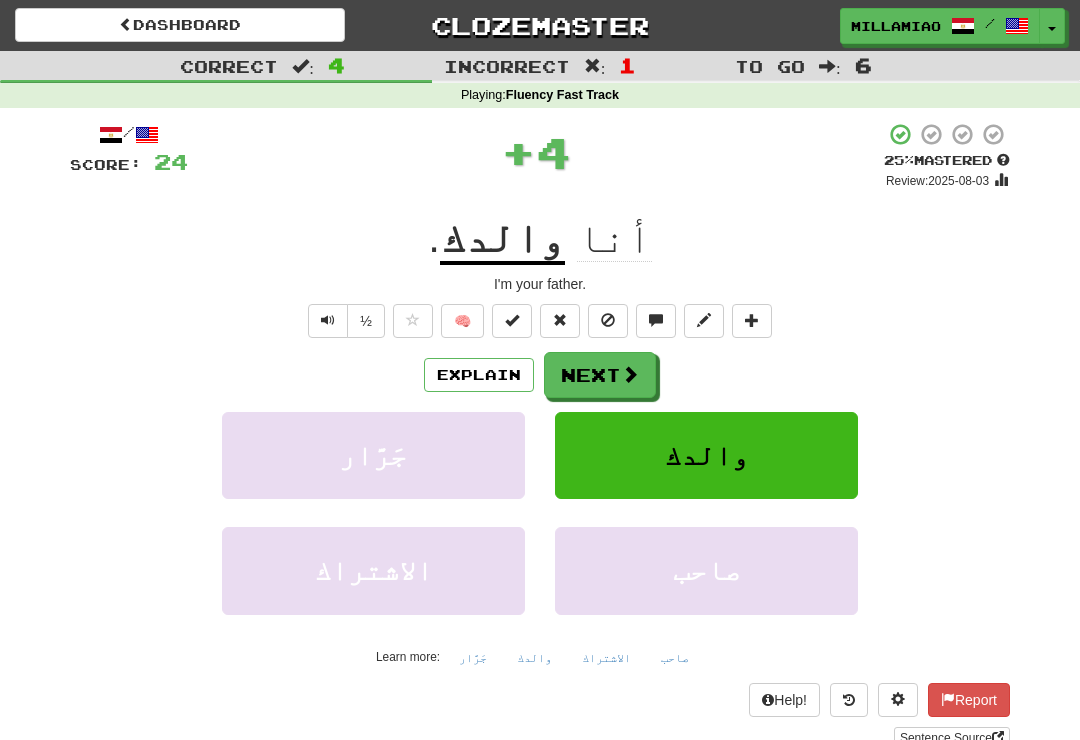 click on "Next" at bounding box center [600, 375] 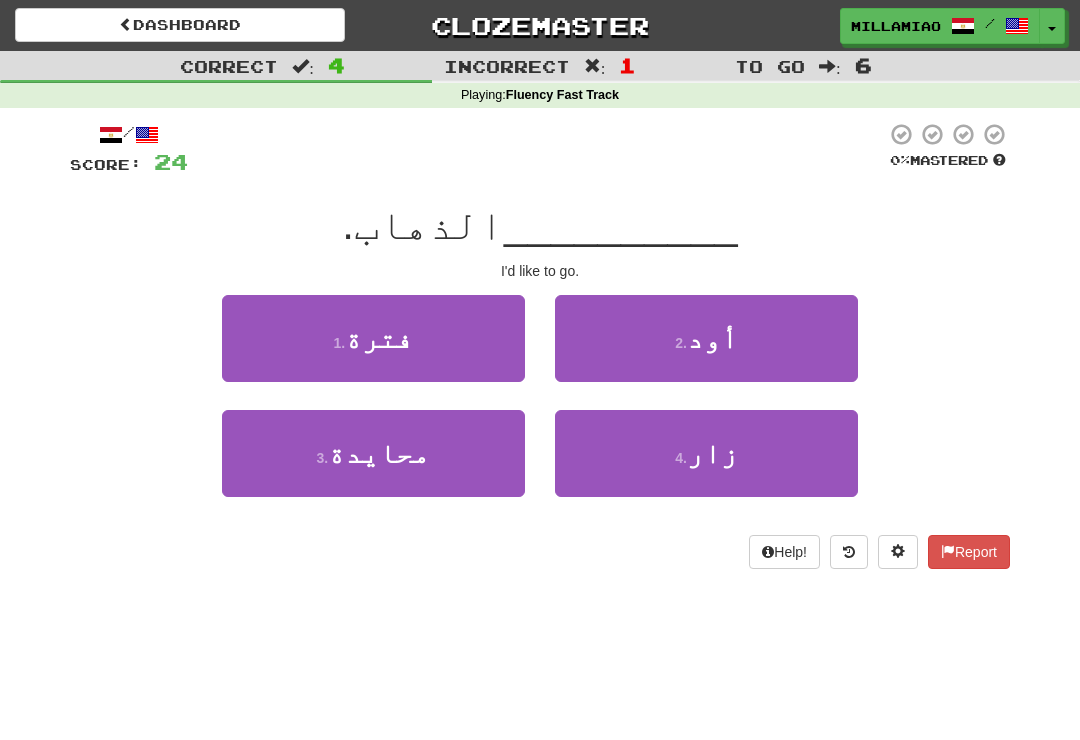 click on "1 .  فترة" at bounding box center [373, 338] 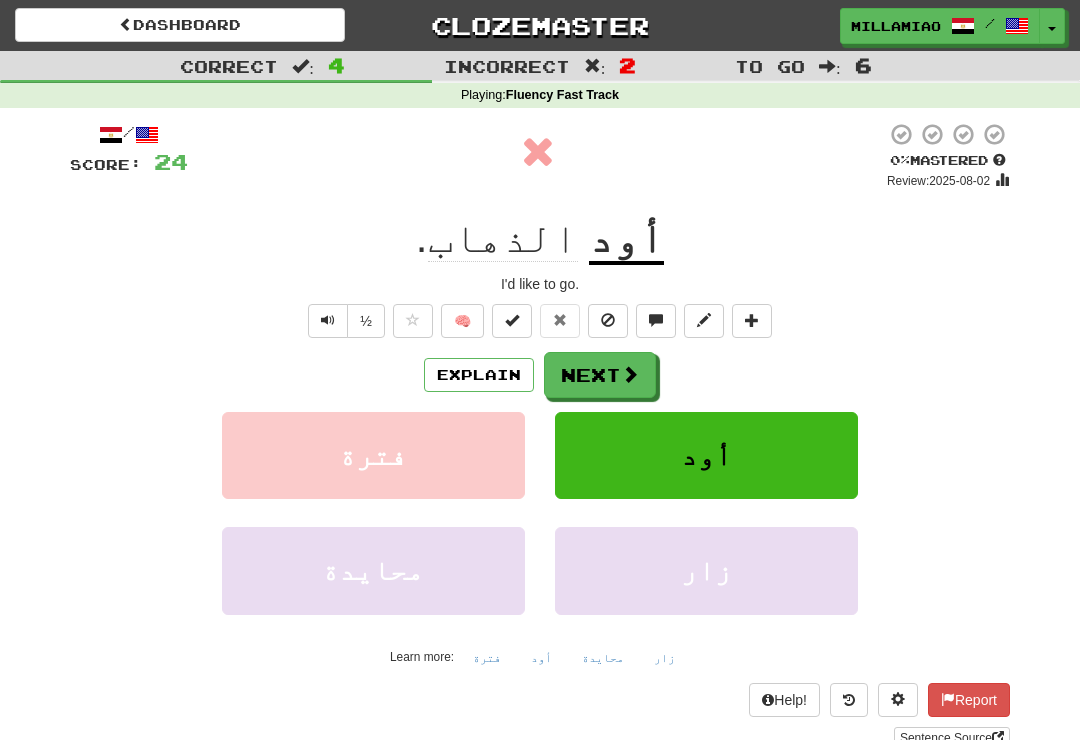click on "Next" at bounding box center [600, 375] 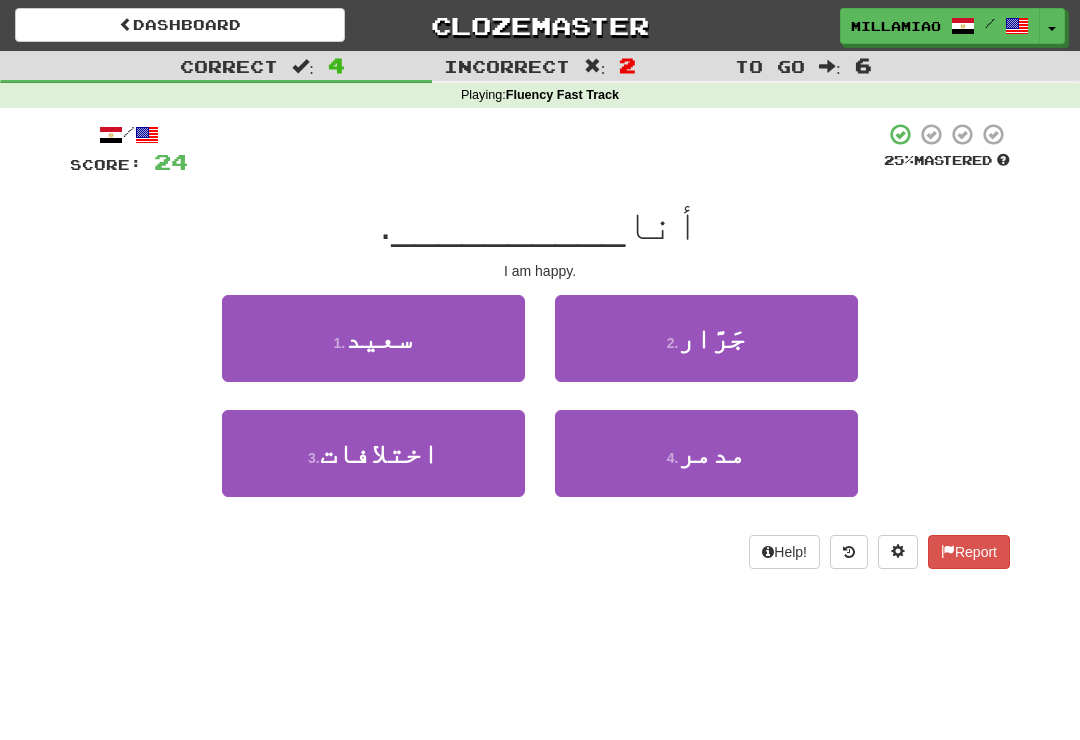 click on "2 .  جَرَّار" at bounding box center (706, 338) 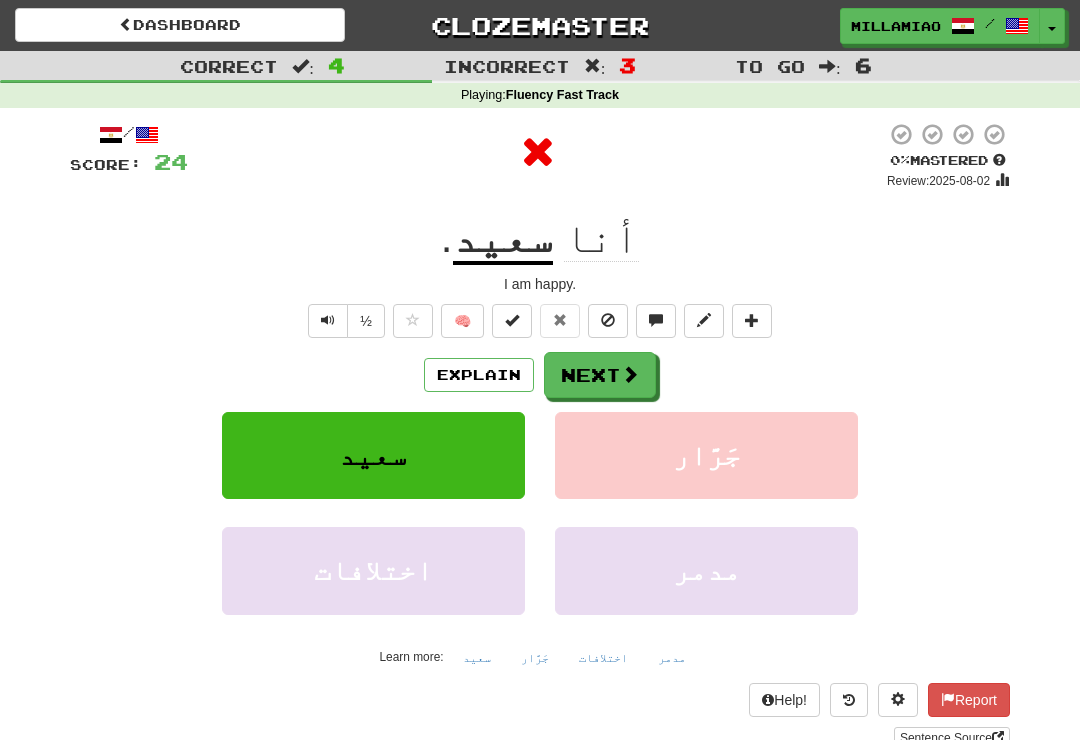 click at bounding box center [630, 374] 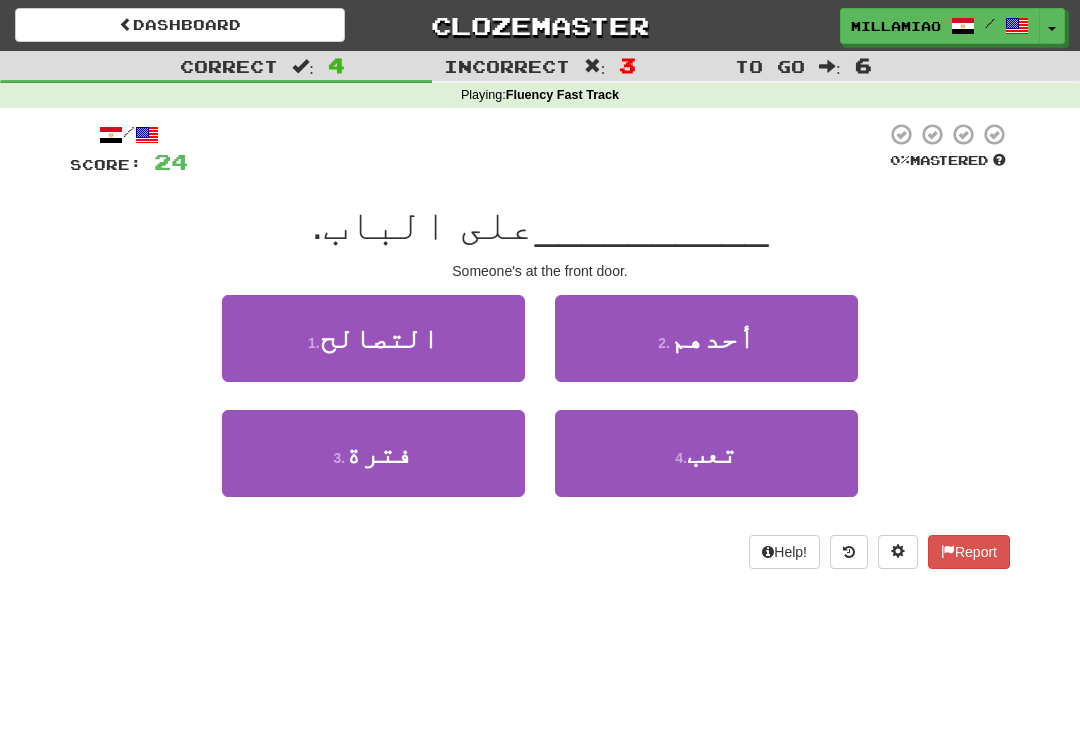 click on "2 .  أحدهم" at bounding box center (706, 338) 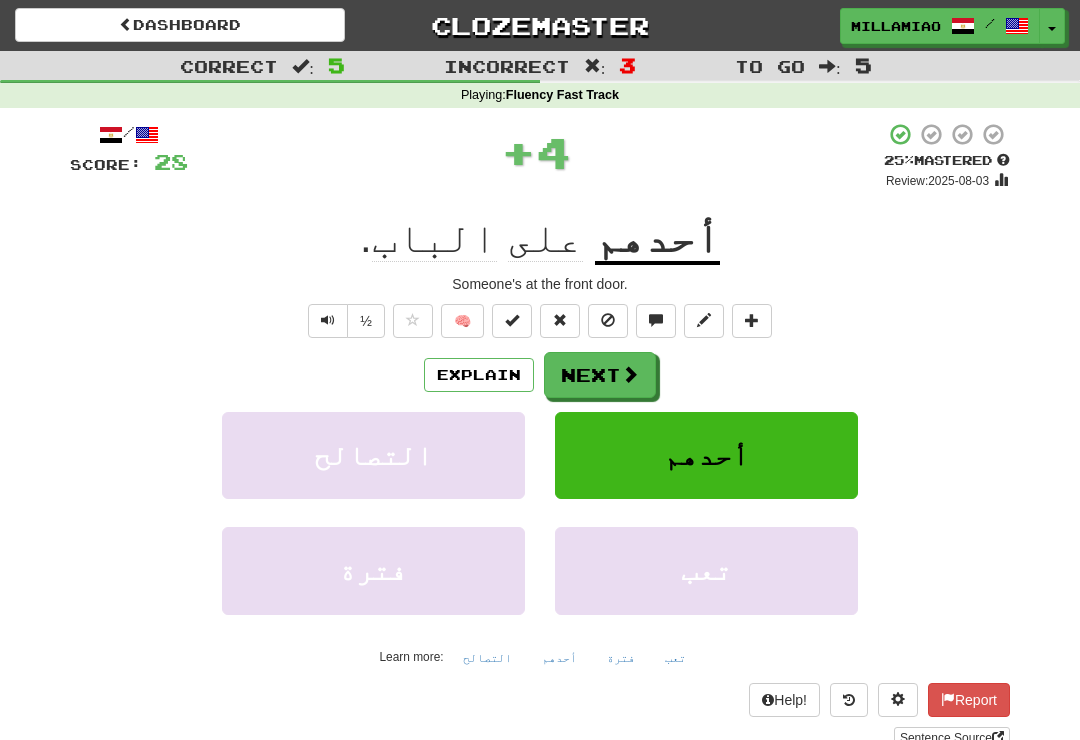click at bounding box center [630, 374] 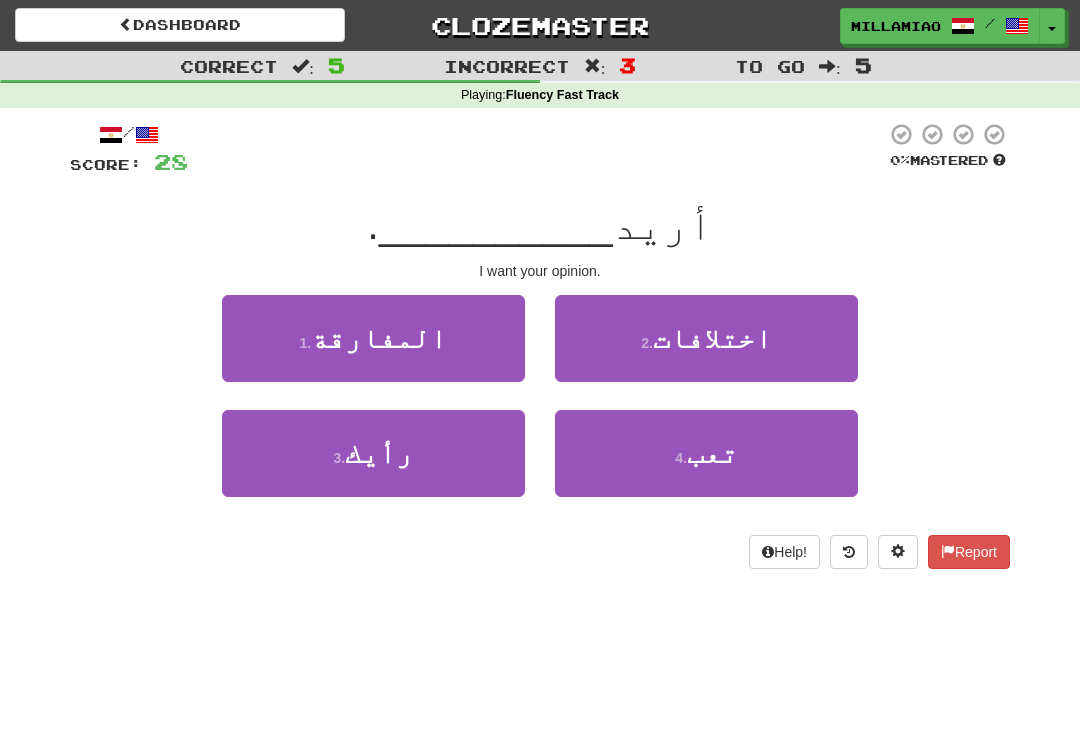 click on "3 .  رأيك" at bounding box center (373, 453) 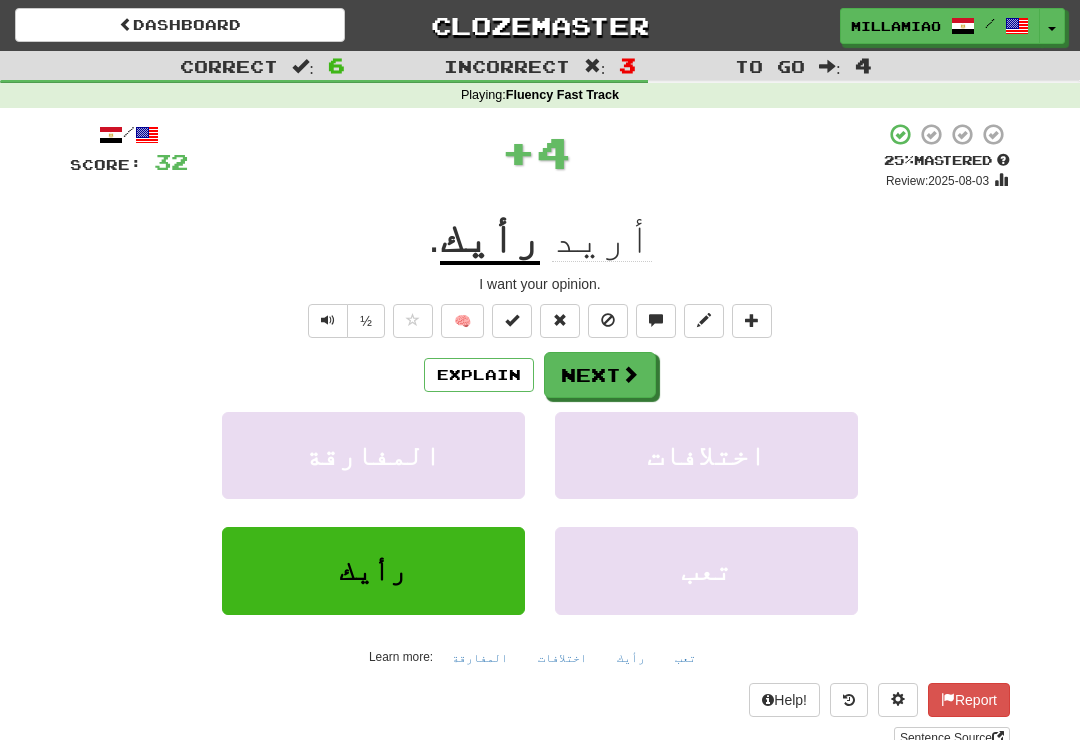 click on "Next" at bounding box center [600, 375] 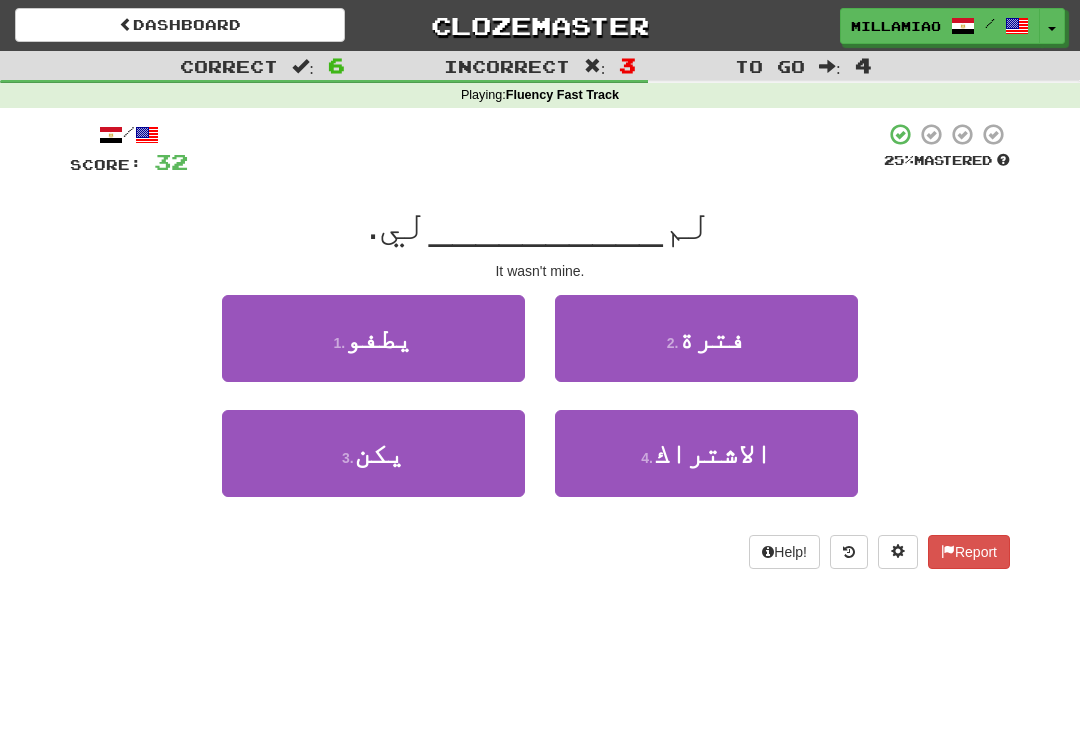 click on "2 .  فترة" at bounding box center (706, 338) 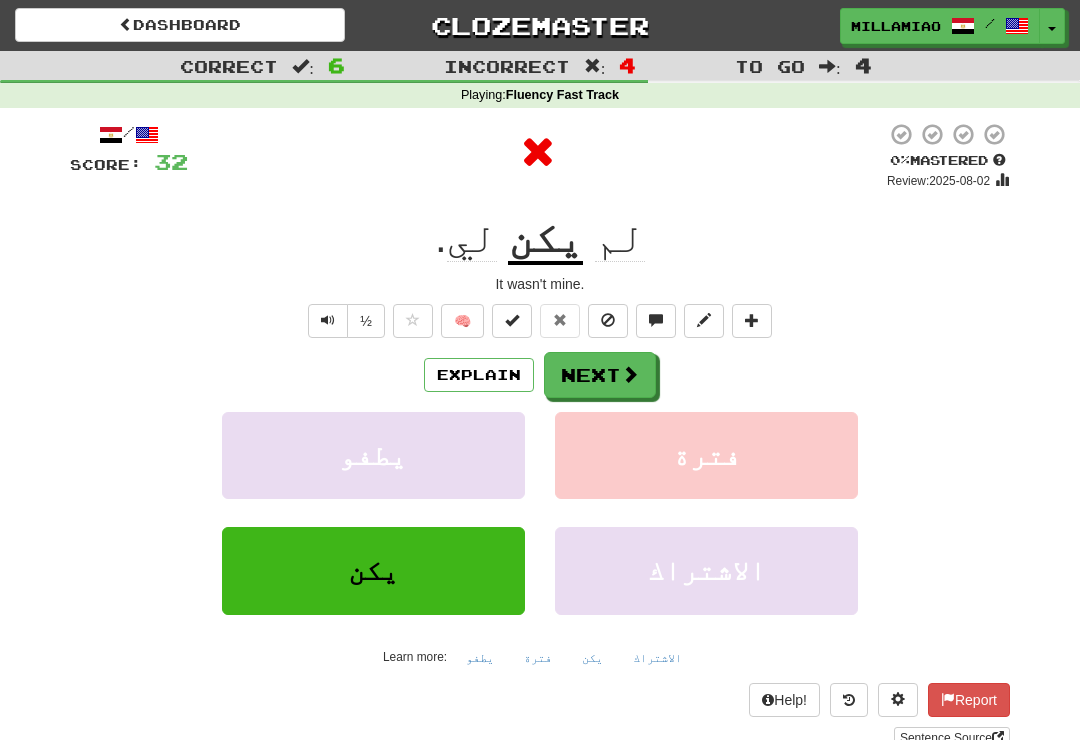 click on "Next" at bounding box center [600, 375] 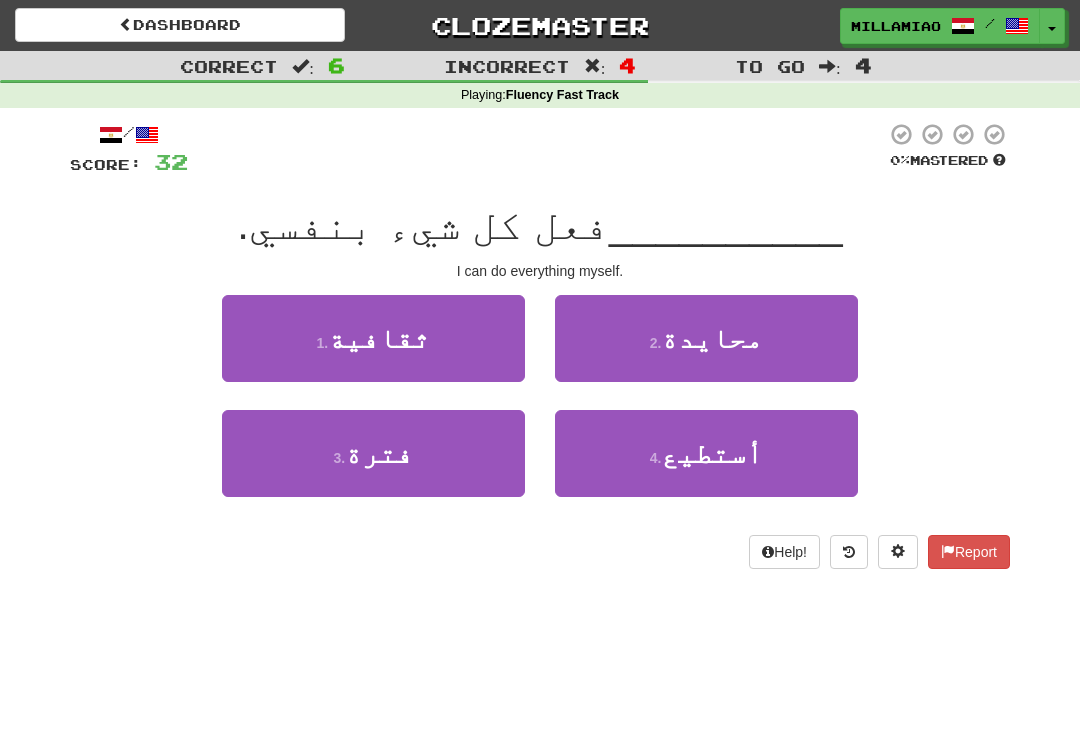 click on "2 .  محايدة" at bounding box center (706, 338) 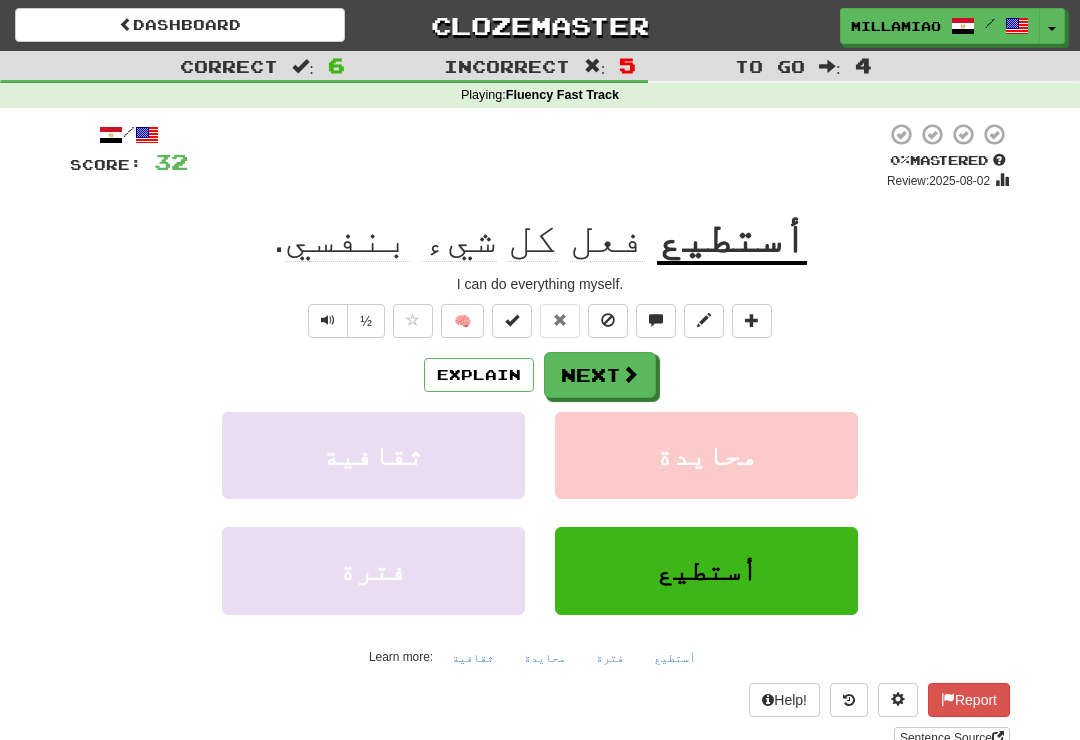 click on "Next" at bounding box center [600, 375] 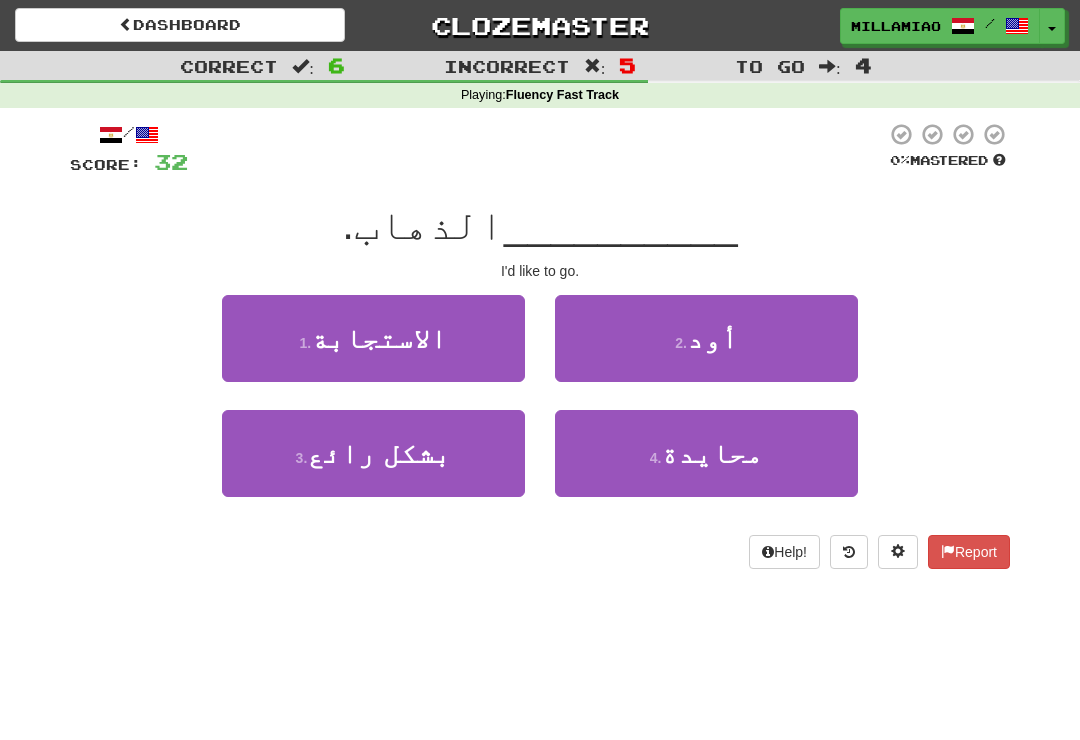 click on "2 .  أود" at bounding box center (706, 338) 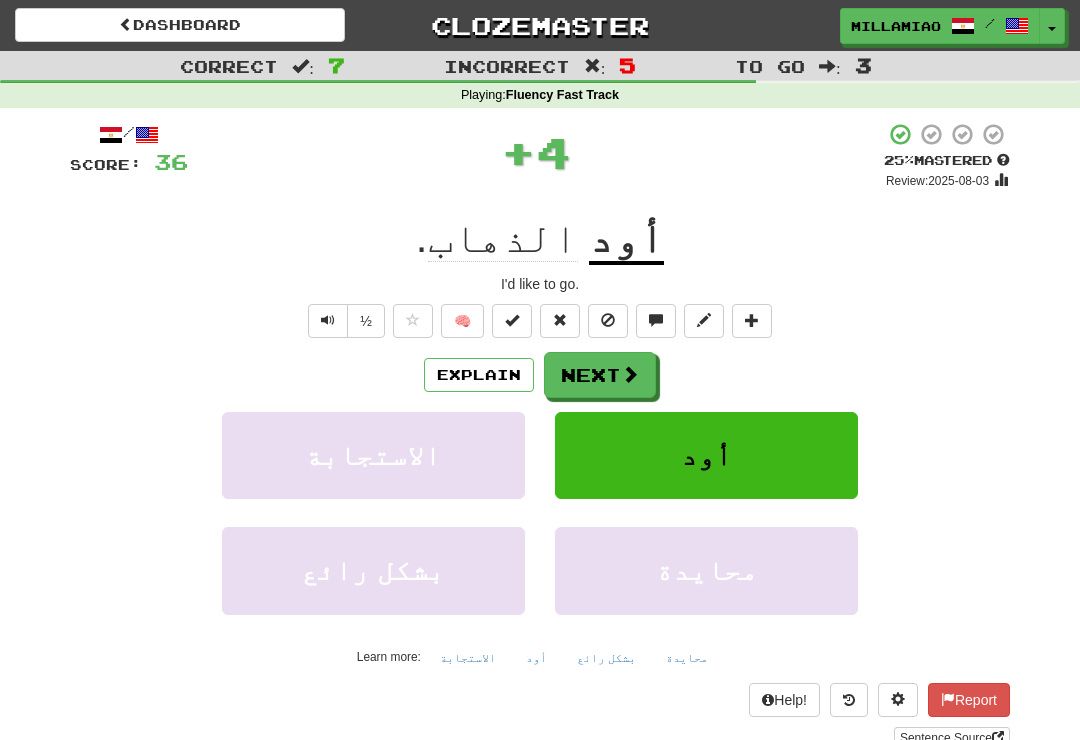 click on "Next" at bounding box center (600, 375) 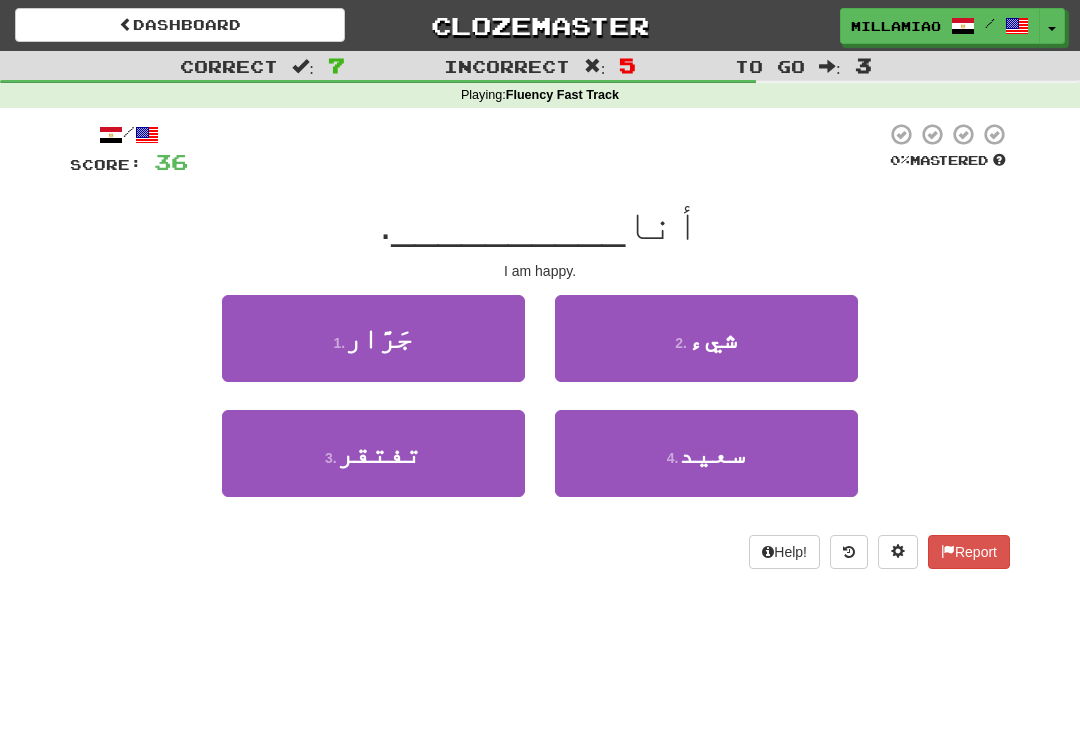 click on "4 .  سعيد" at bounding box center [706, 453] 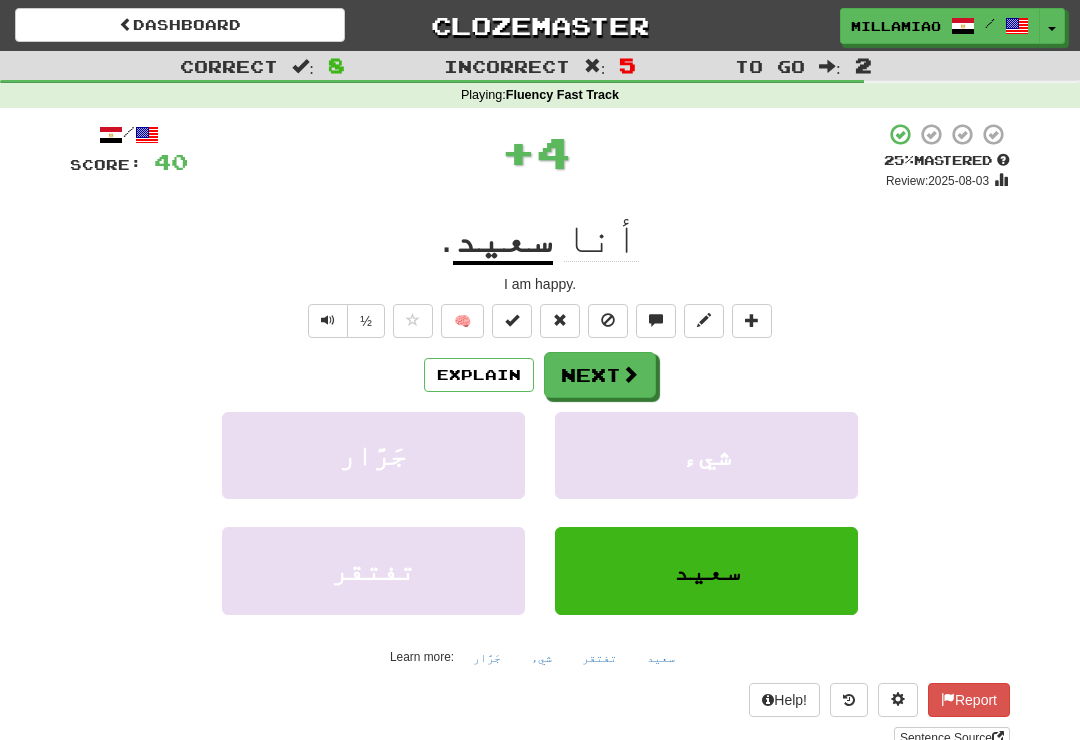 click on "Next" at bounding box center (600, 375) 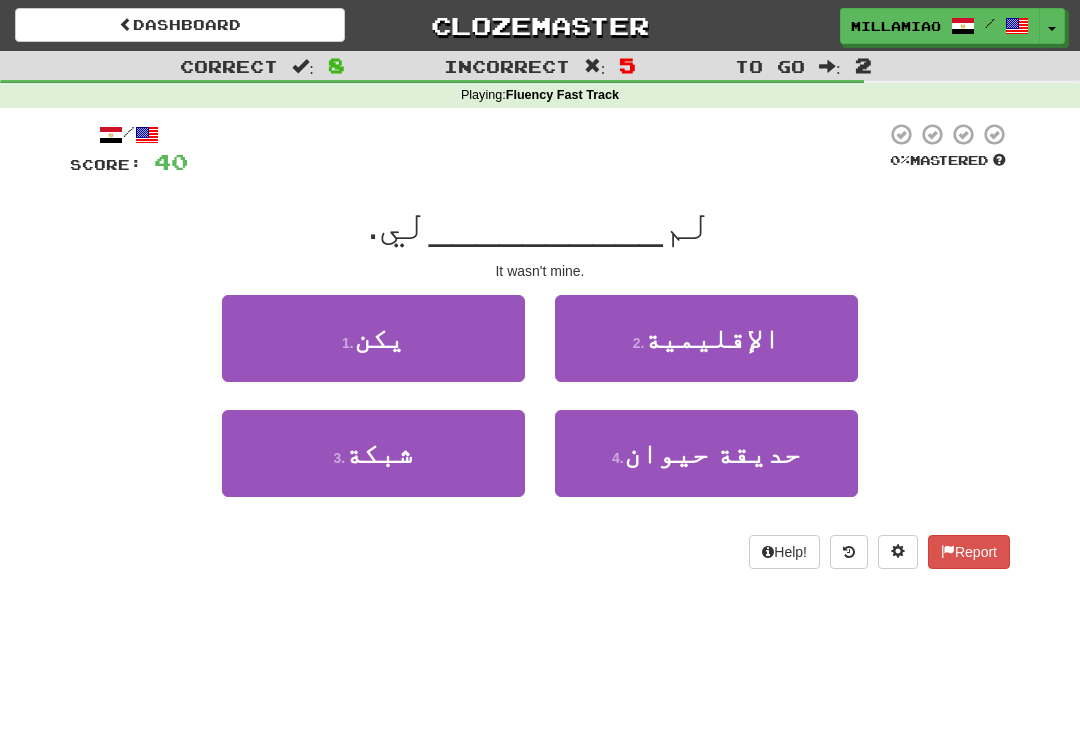 click on "1 .  يكن" at bounding box center [373, 338] 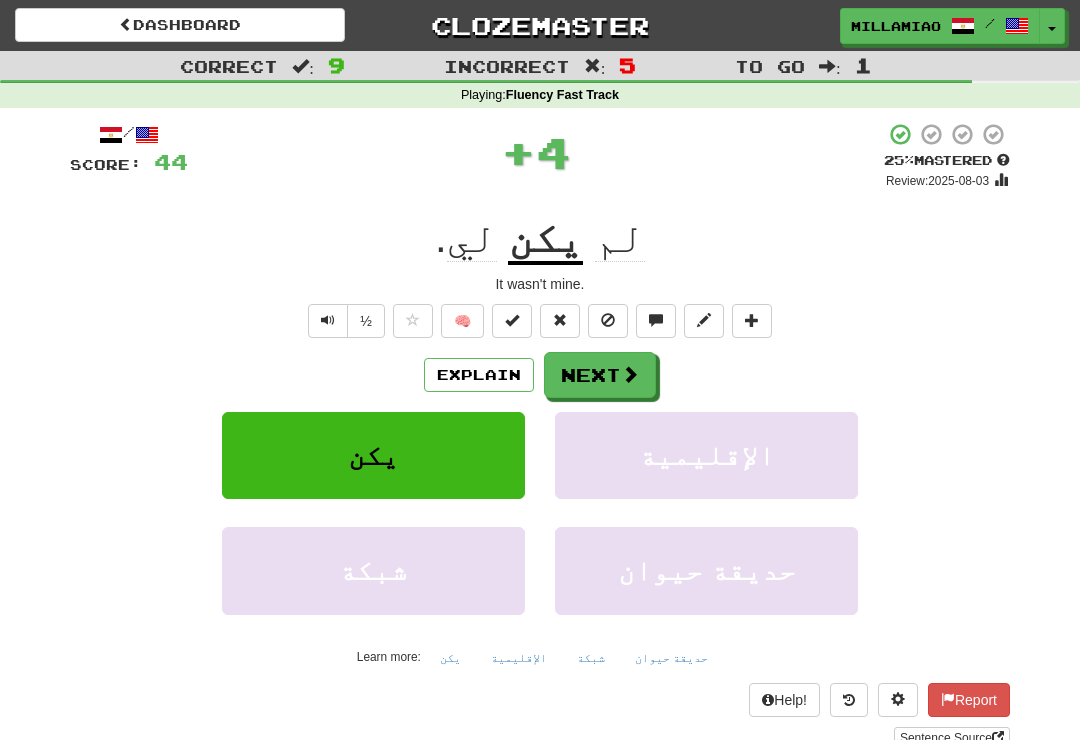 click at bounding box center (630, 374) 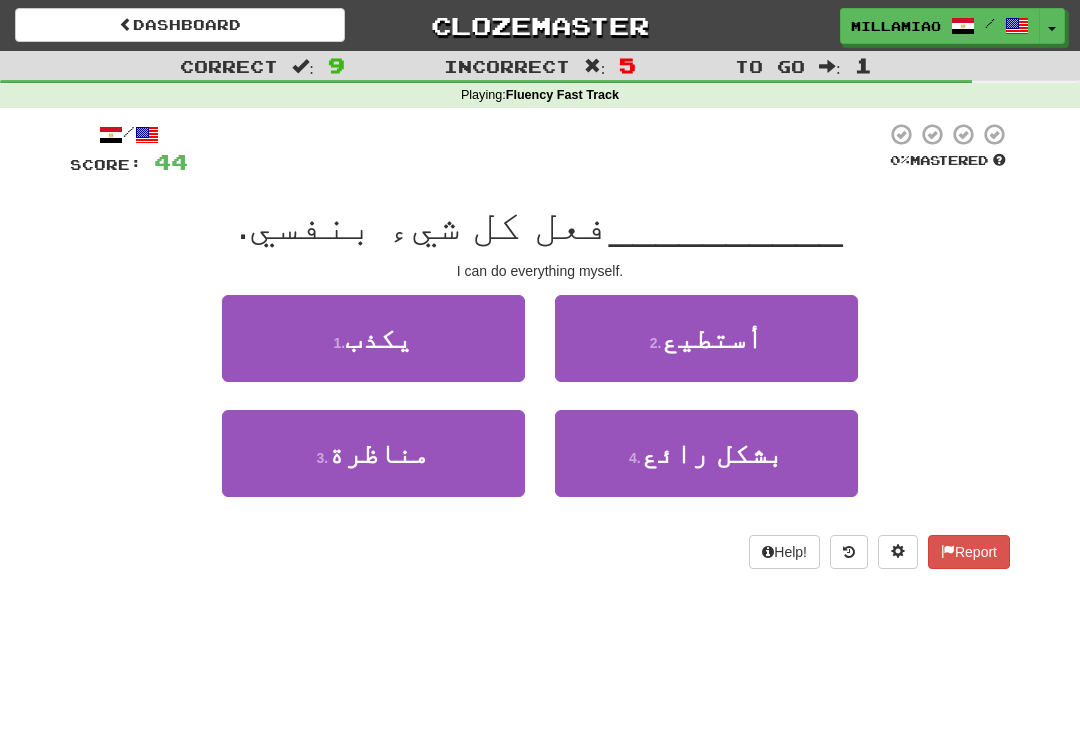 click on "2 .  أستطيع" at bounding box center [706, 338] 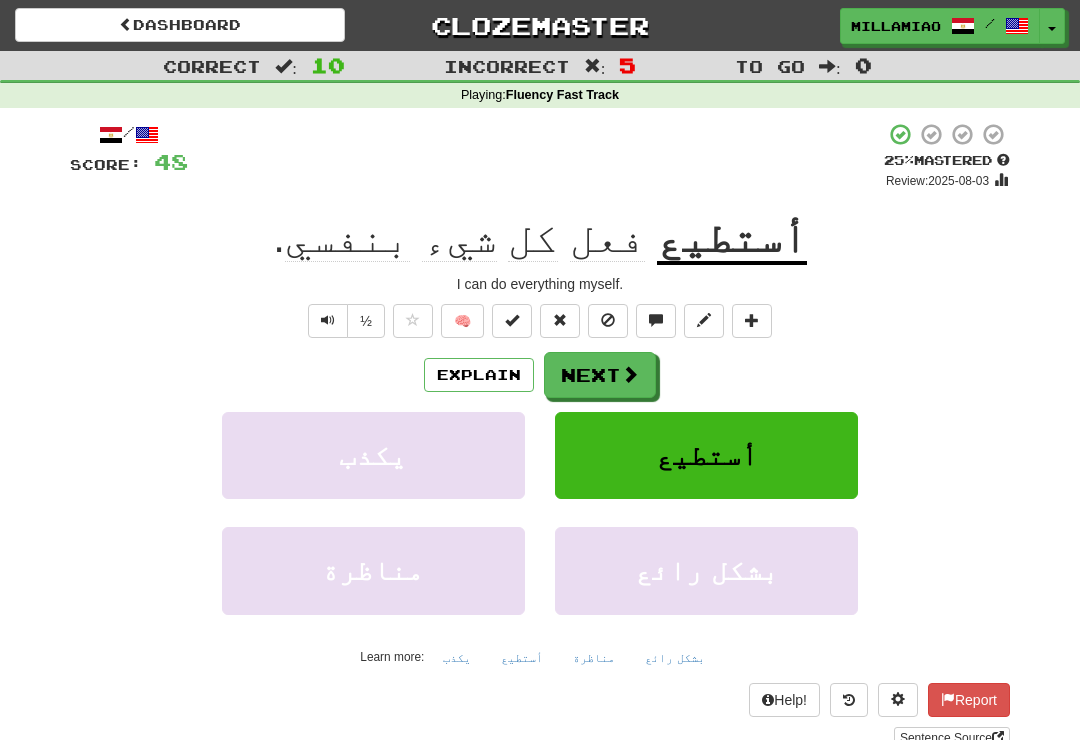 click on "Next" at bounding box center (600, 375) 